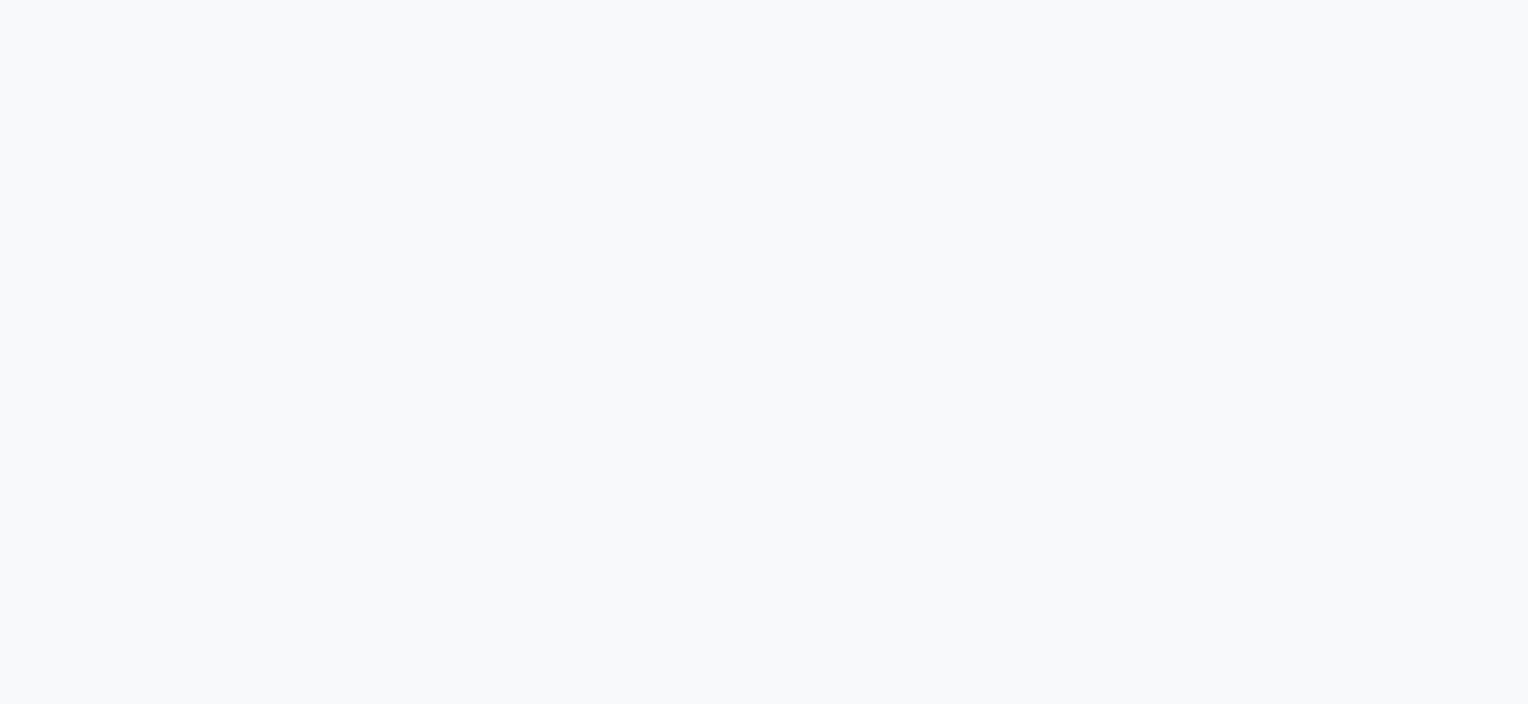 scroll, scrollTop: 0, scrollLeft: 0, axis: both 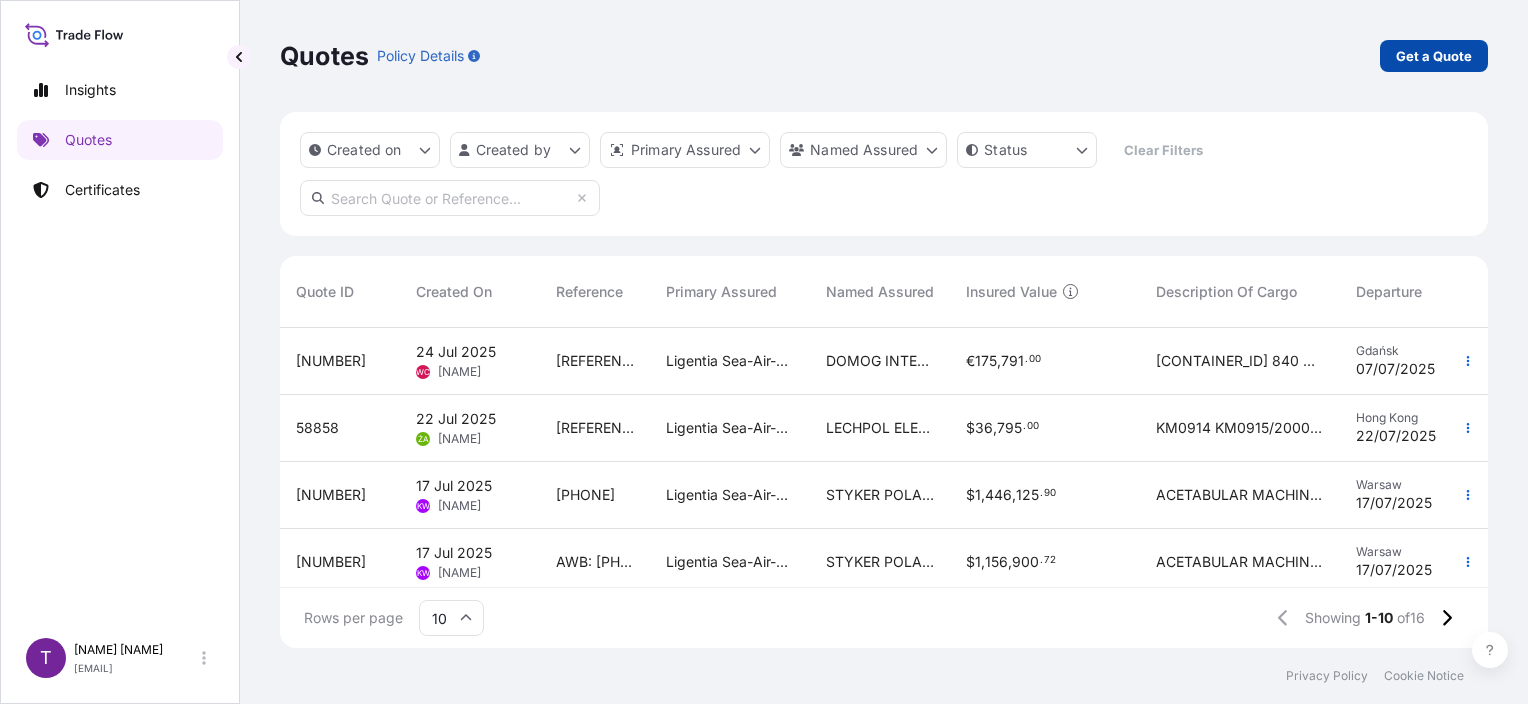 click on "Get a Quote" at bounding box center (1434, 56) 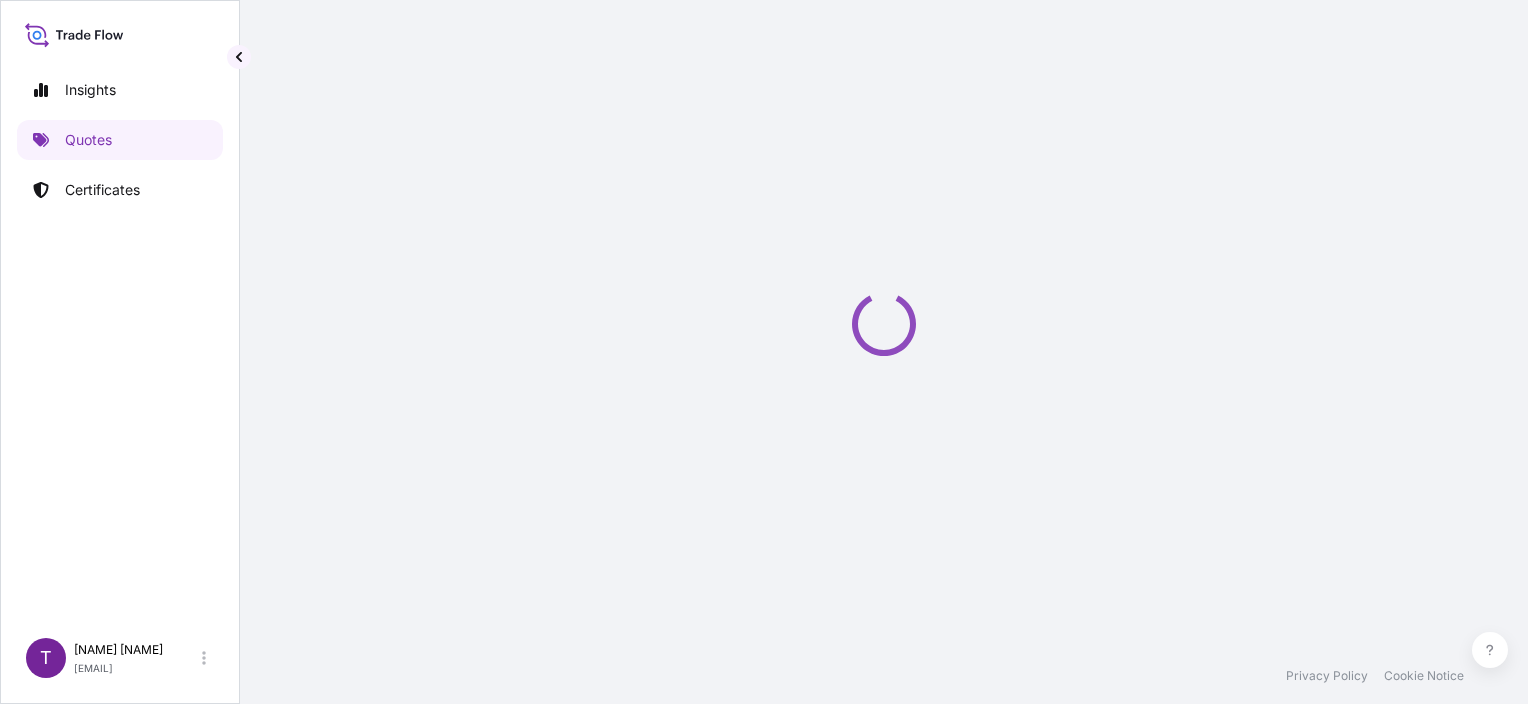 scroll, scrollTop: 32, scrollLeft: 0, axis: vertical 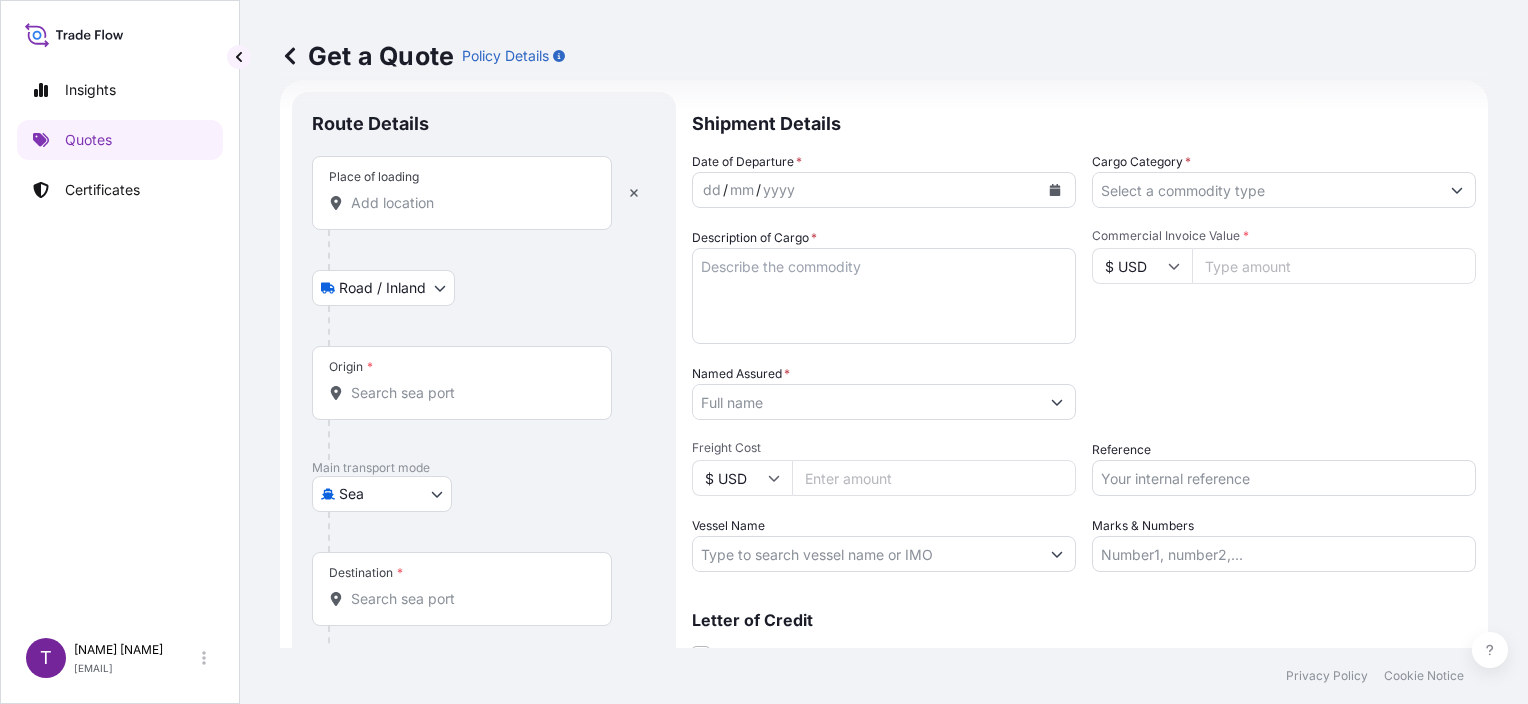 click on "Place of loading" at bounding box center (469, 203) 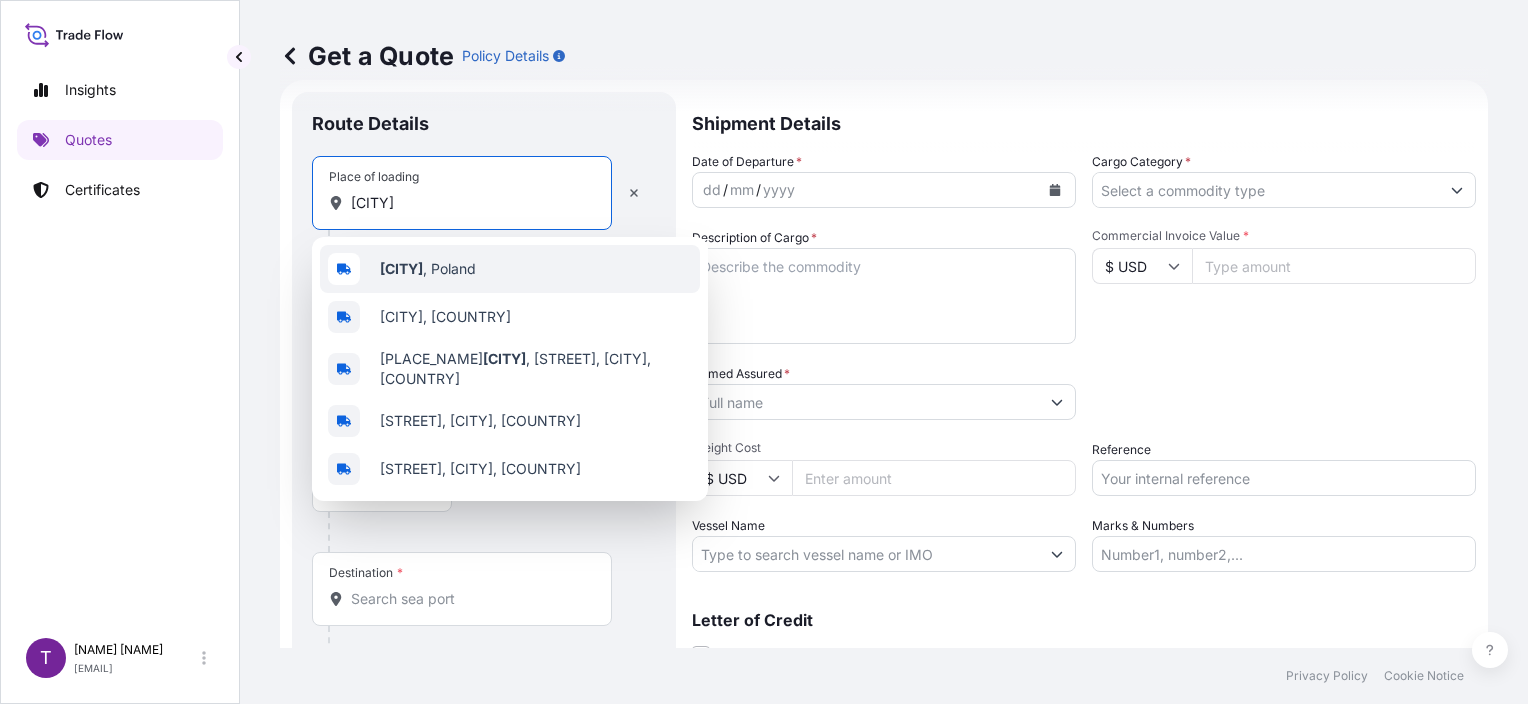 click on "[CITY]" at bounding box center (401, 268) 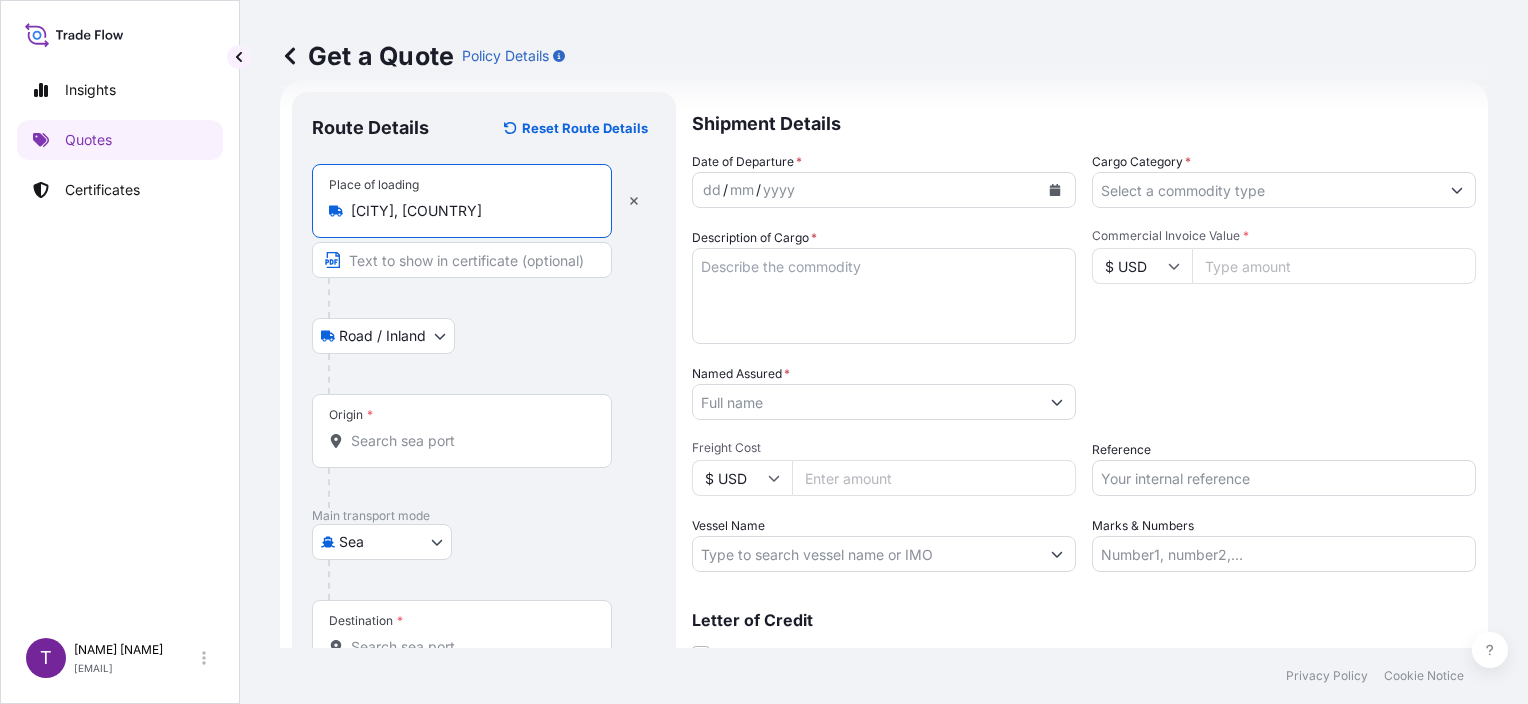 type on "[CITY], [COUNTRY]" 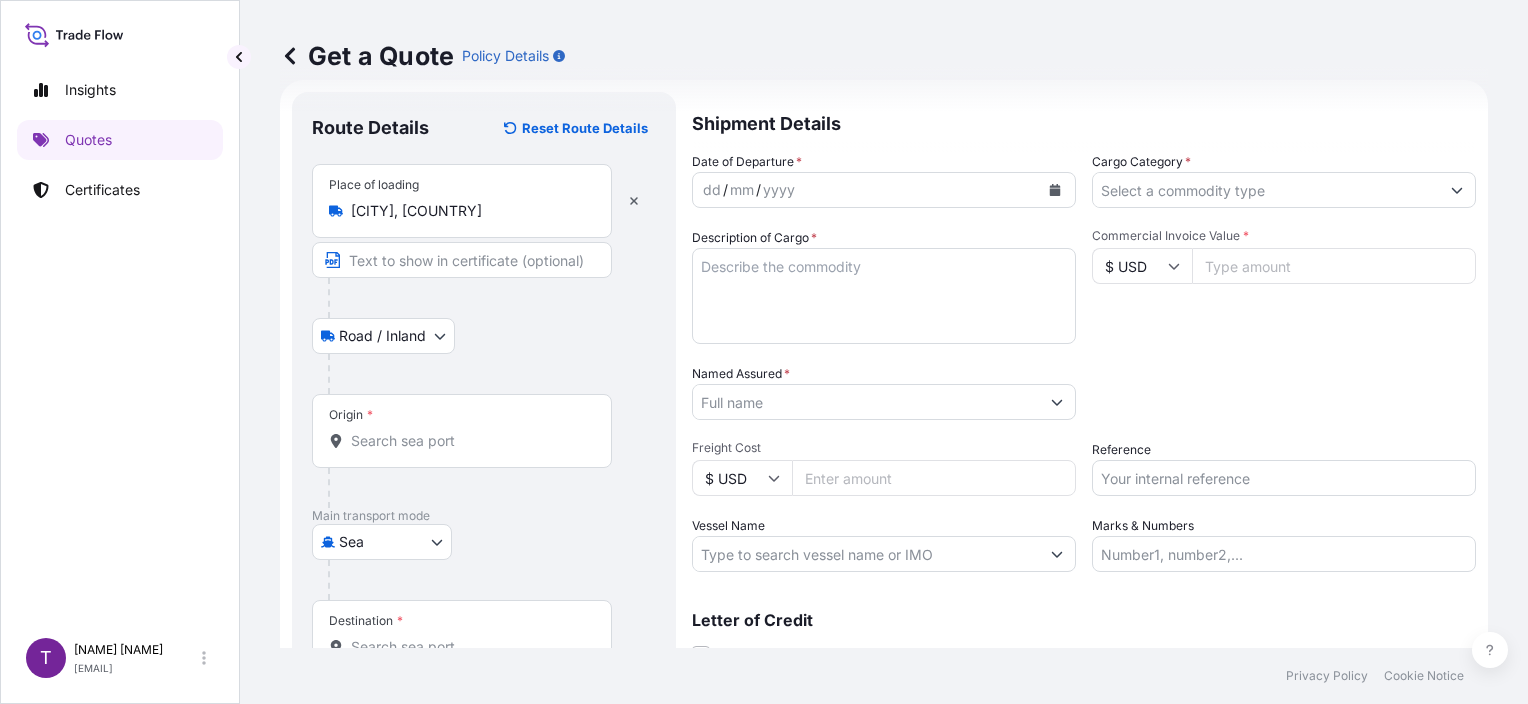 click on "Origin *" at bounding box center [469, 441] 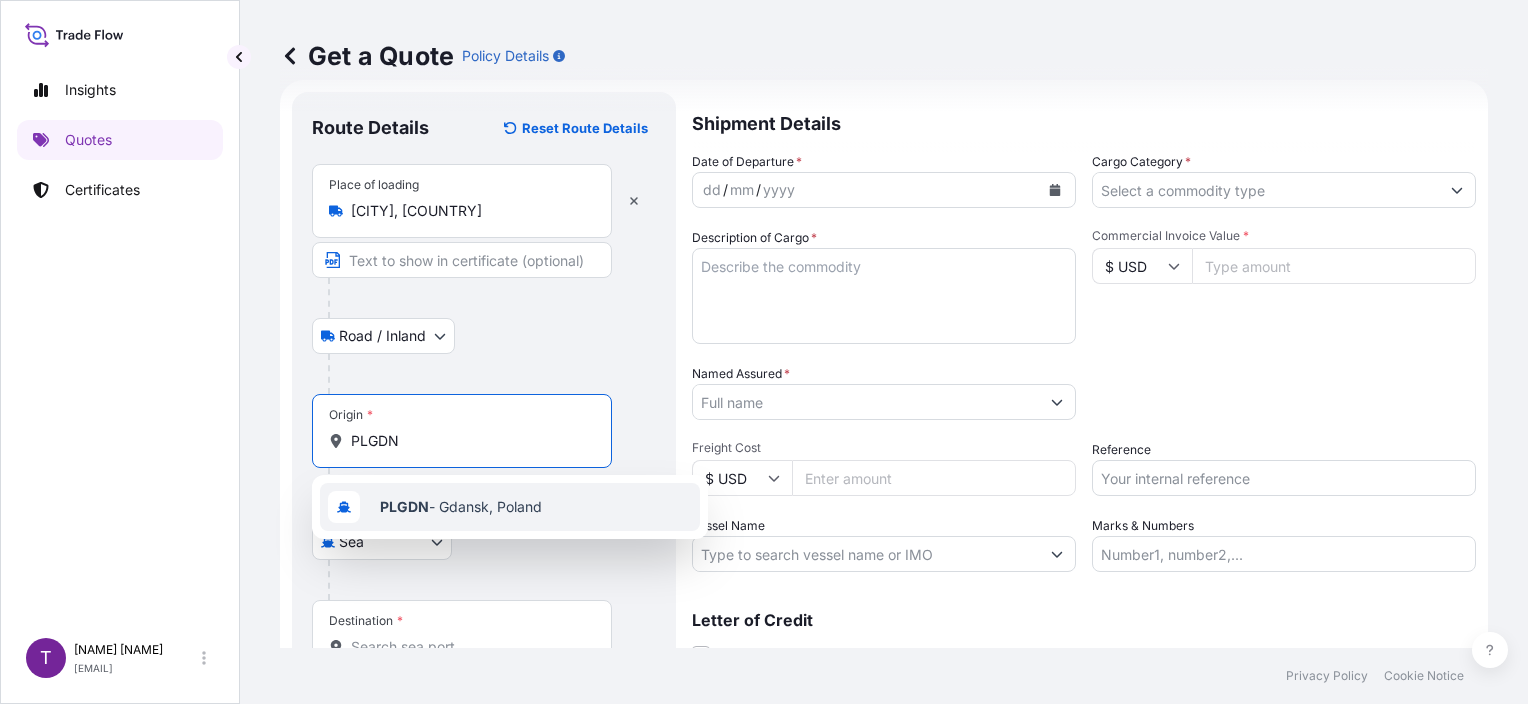 click on "PLGDN  - Gdansk, Poland" at bounding box center [461, 507] 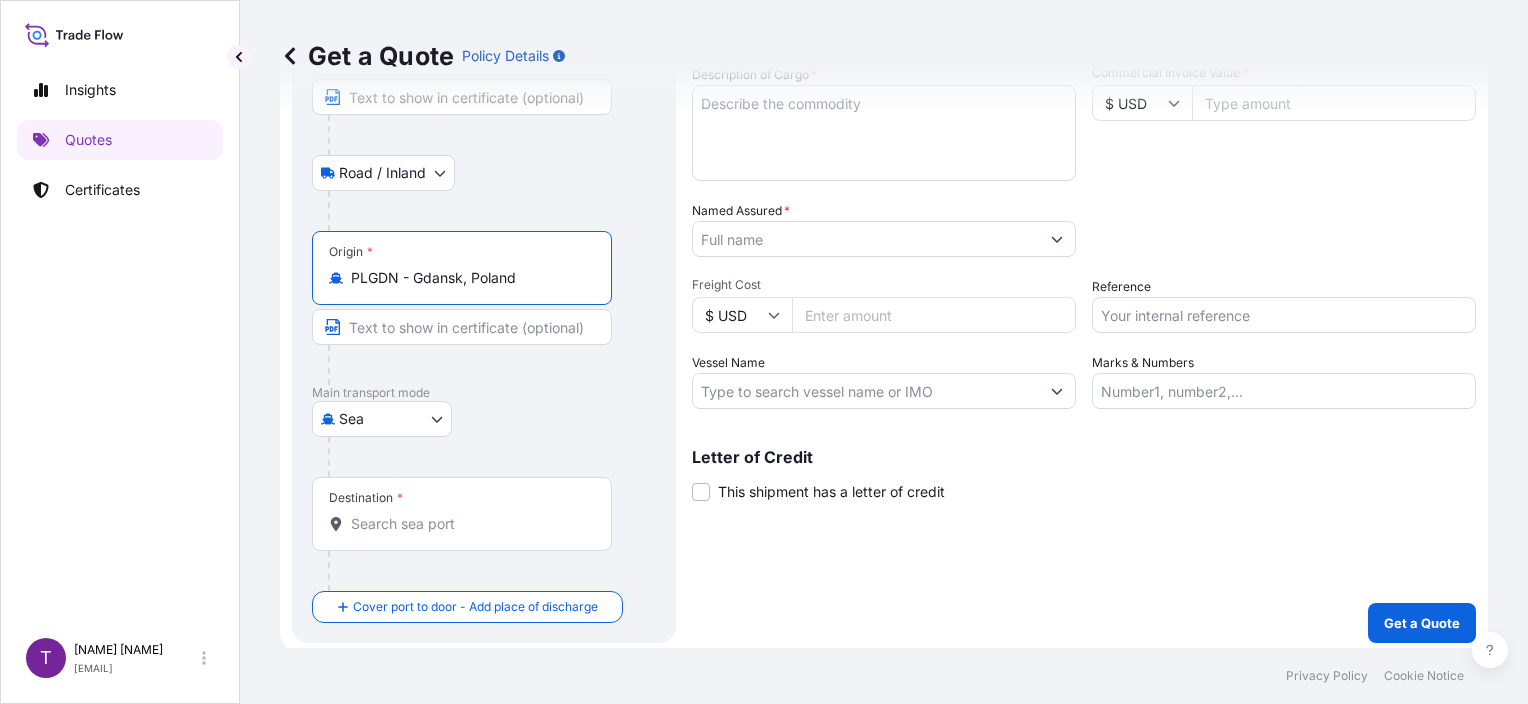 scroll, scrollTop: 200, scrollLeft: 0, axis: vertical 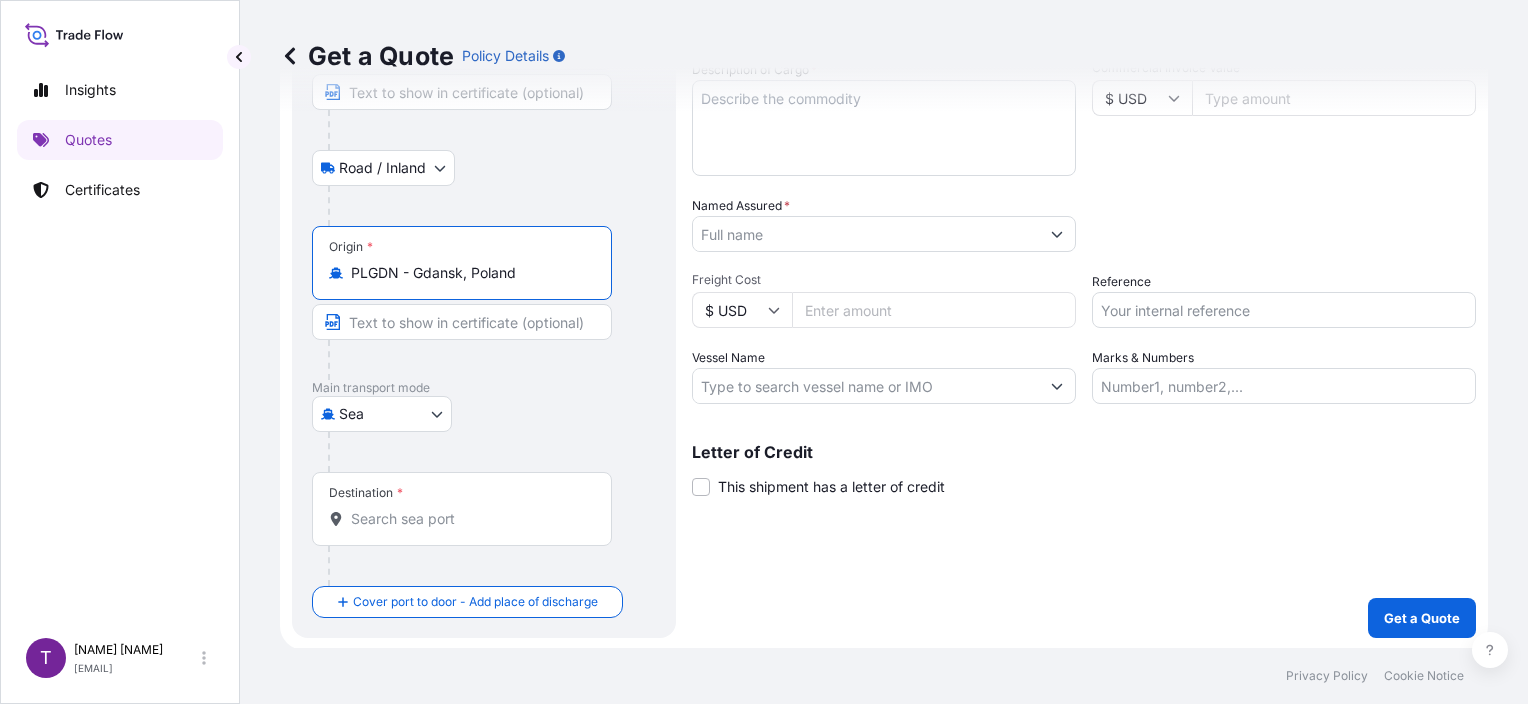 type on "PLGDN - Gdansk, Poland" 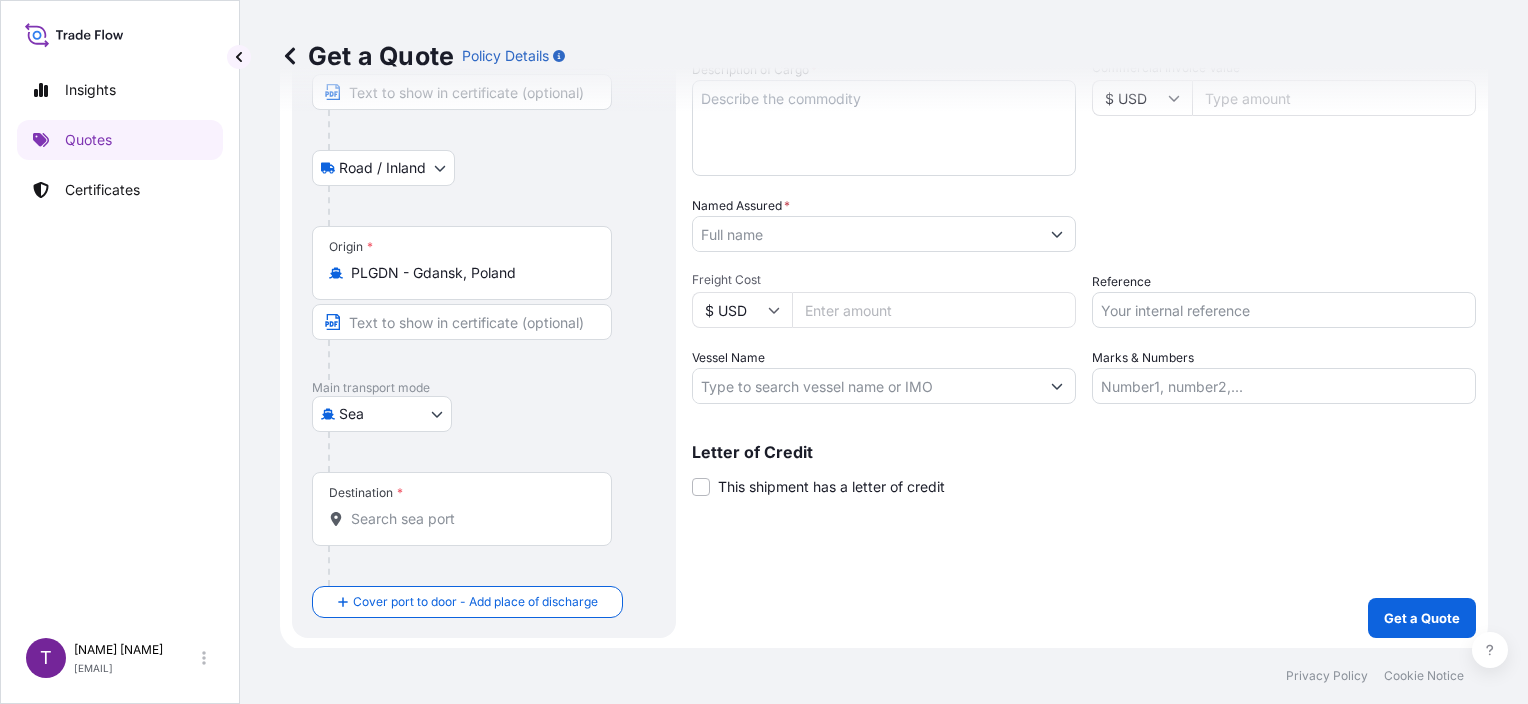 click on "Destination *" at bounding box center [469, 519] 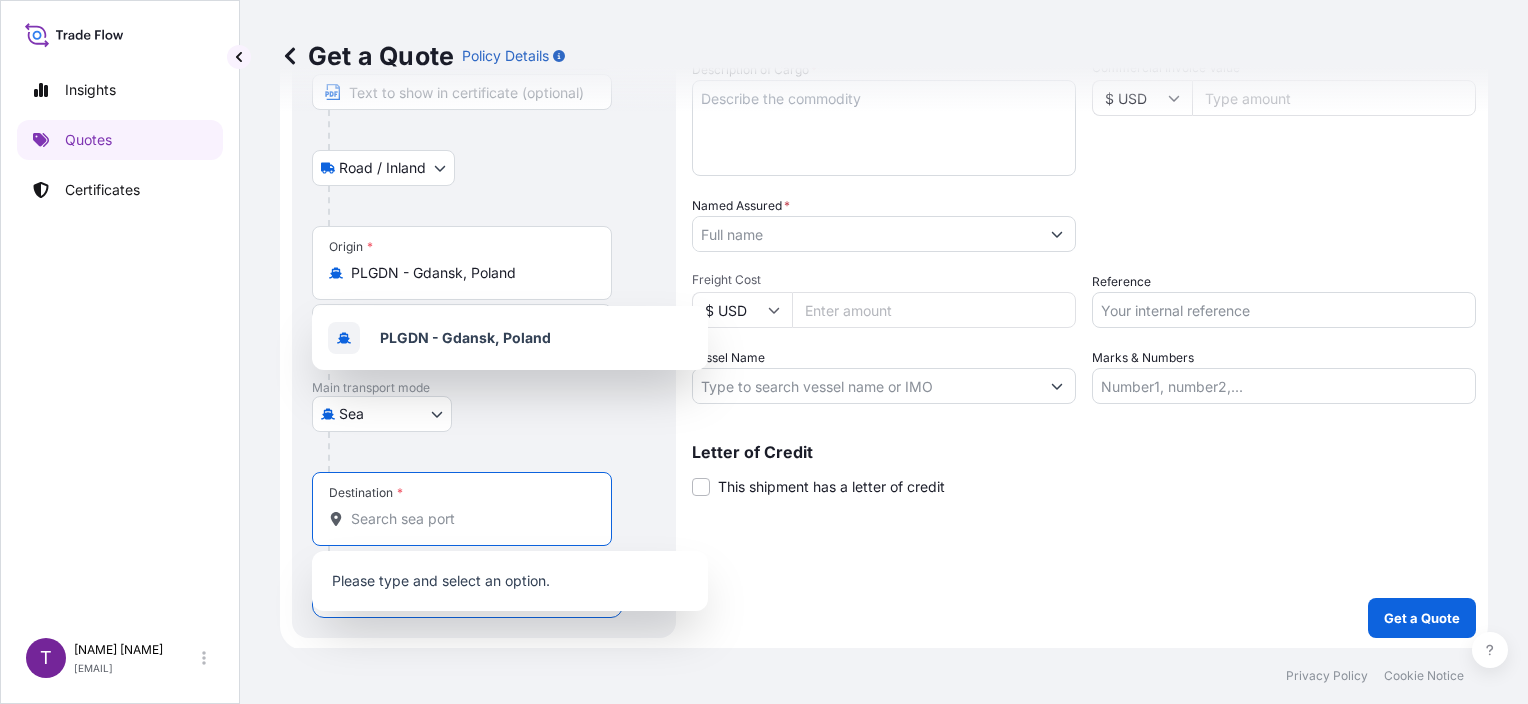 paste on "[CITY]" 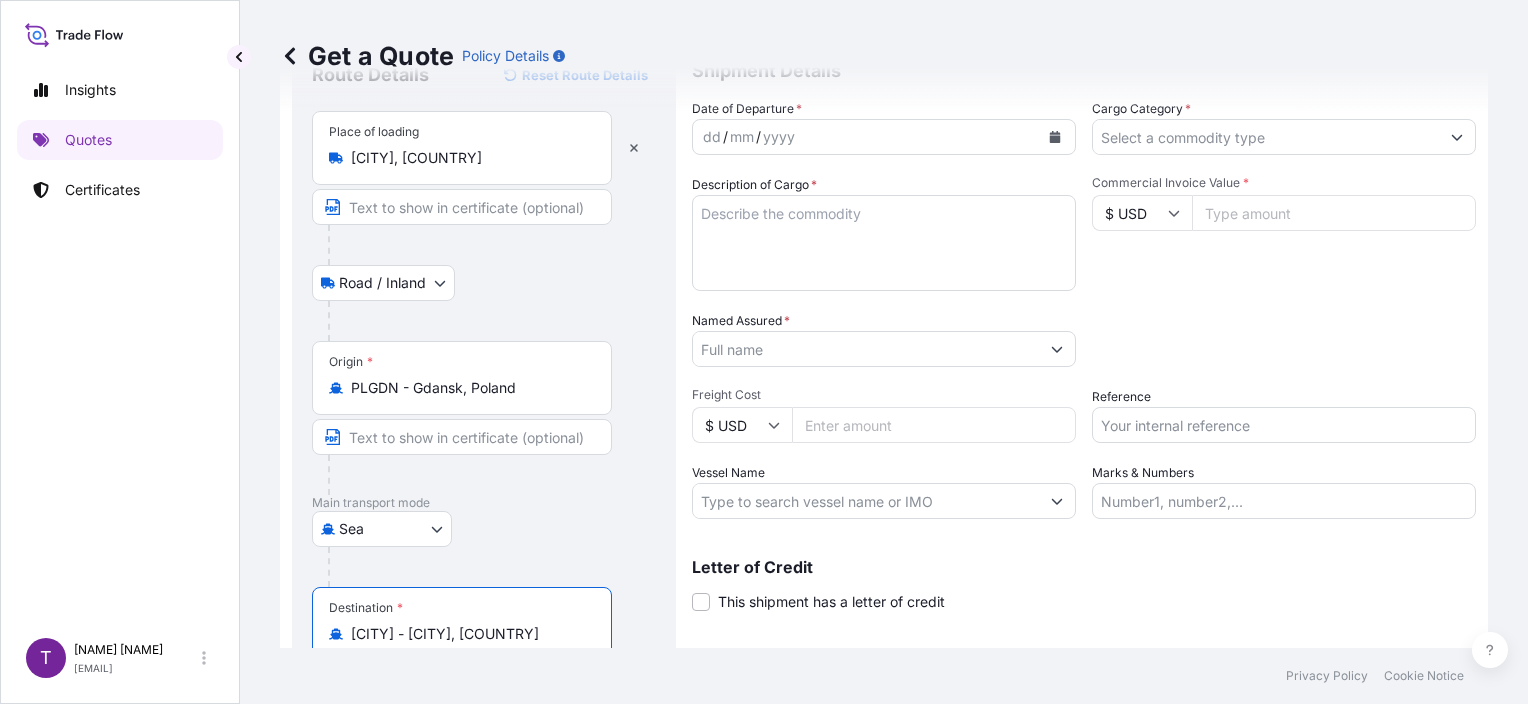 scroll, scrollTop: 0, scrollLeft: 0, axis: both 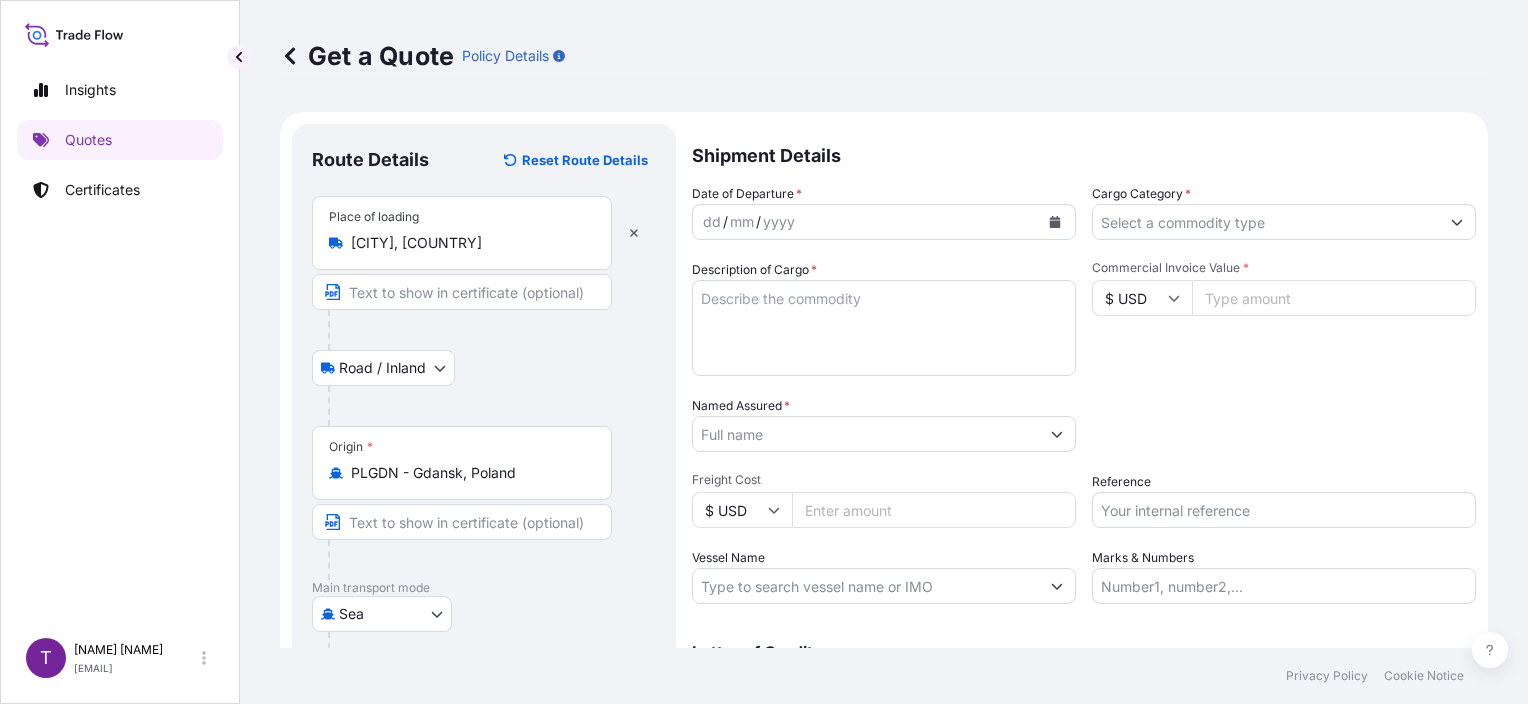 type on "[CITY] - [CITY], [COUNTRY]" 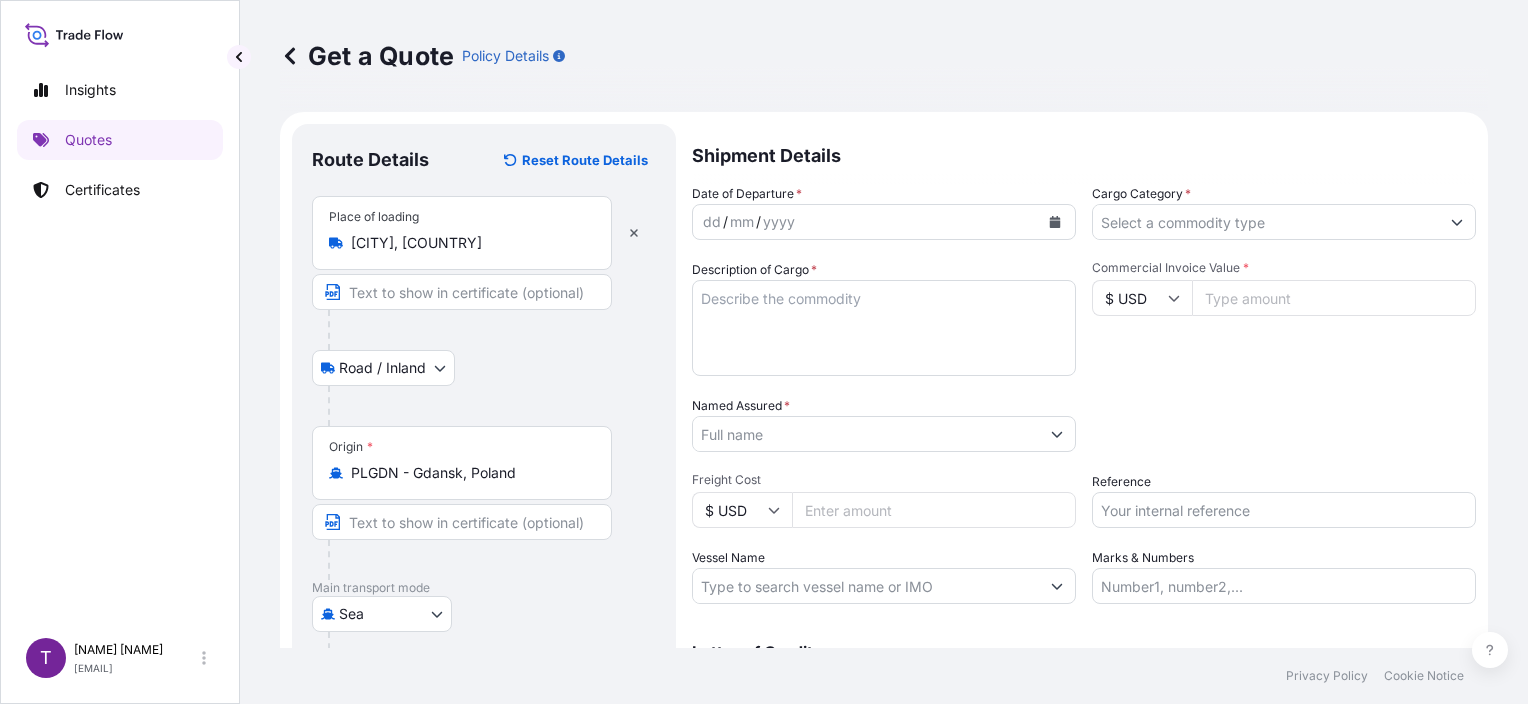 click at bounding box center [1055, 222] 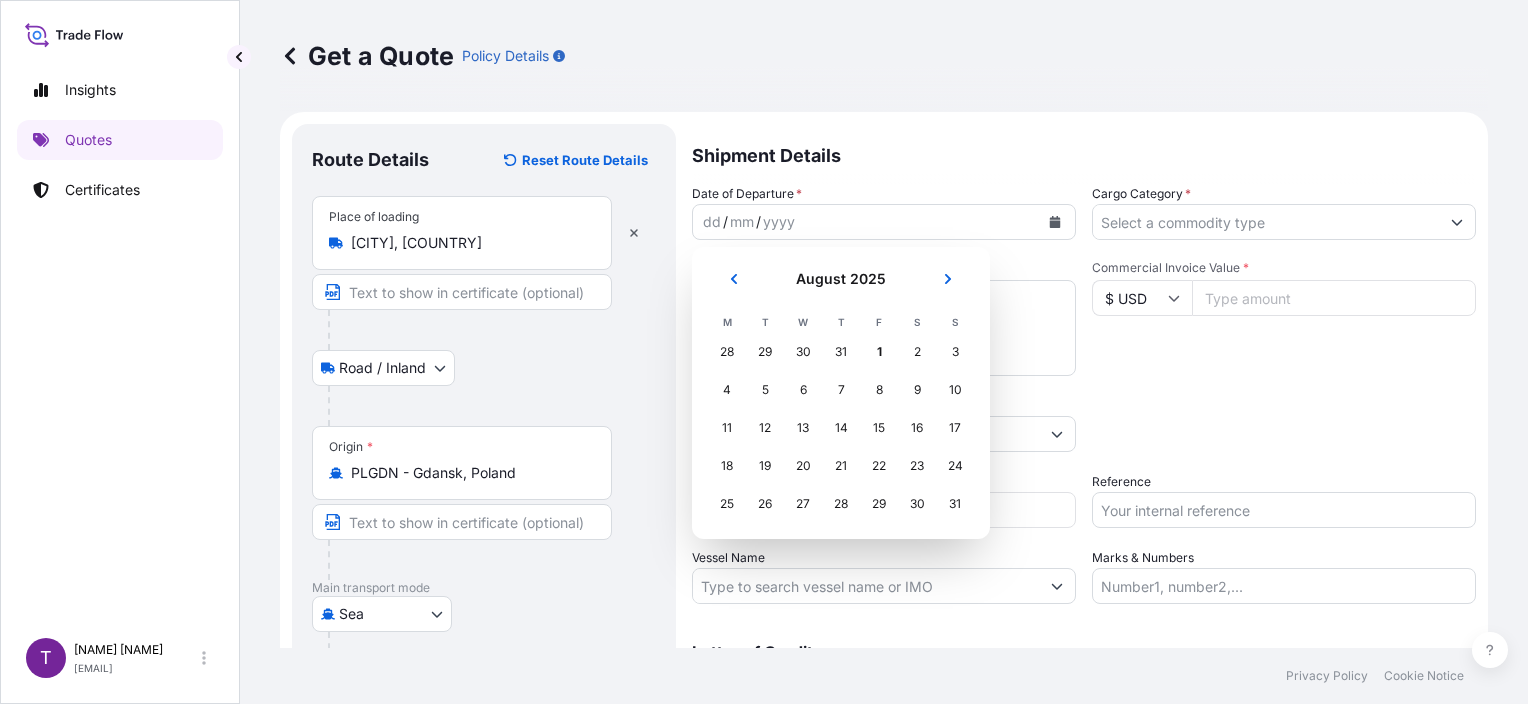 click on "31" at bounding box center [841, 352] 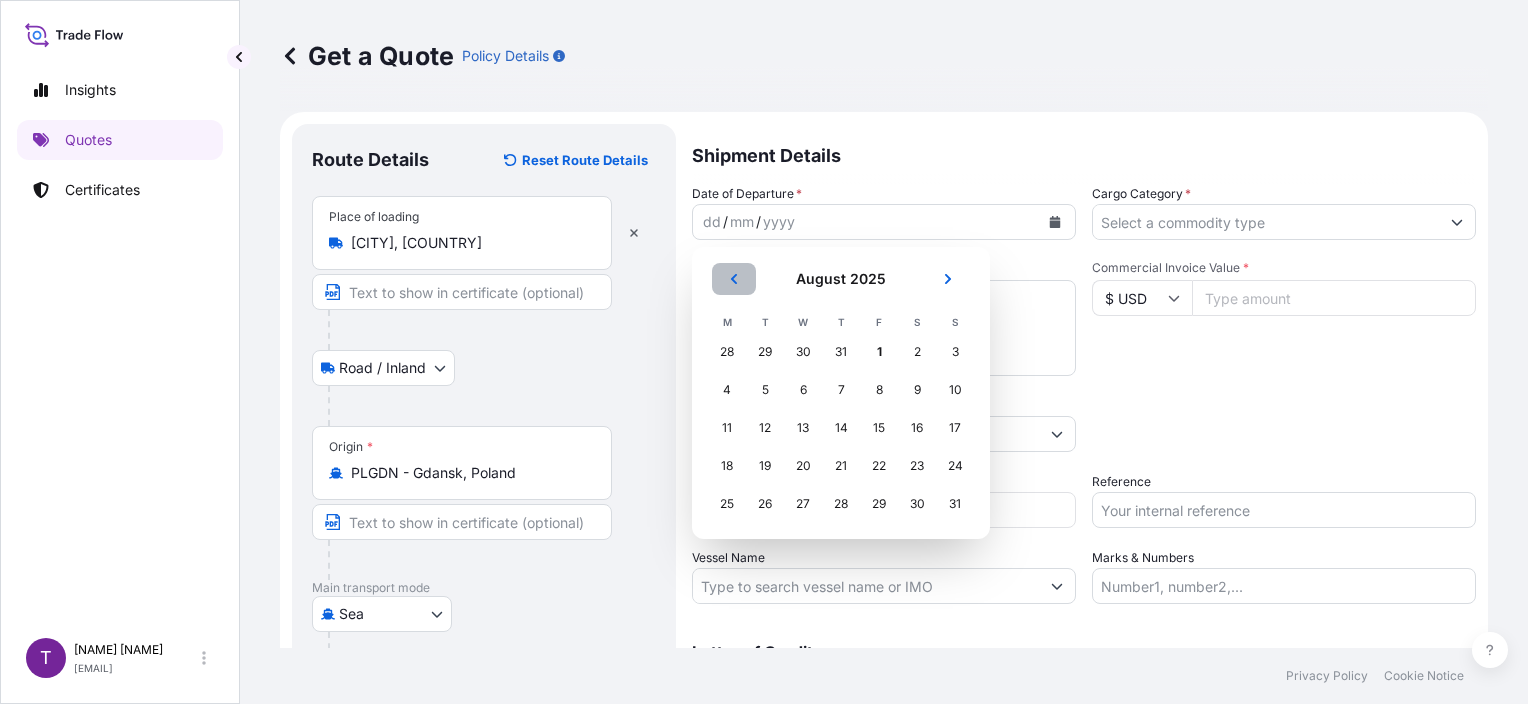 click at bounding box center (734, 279) 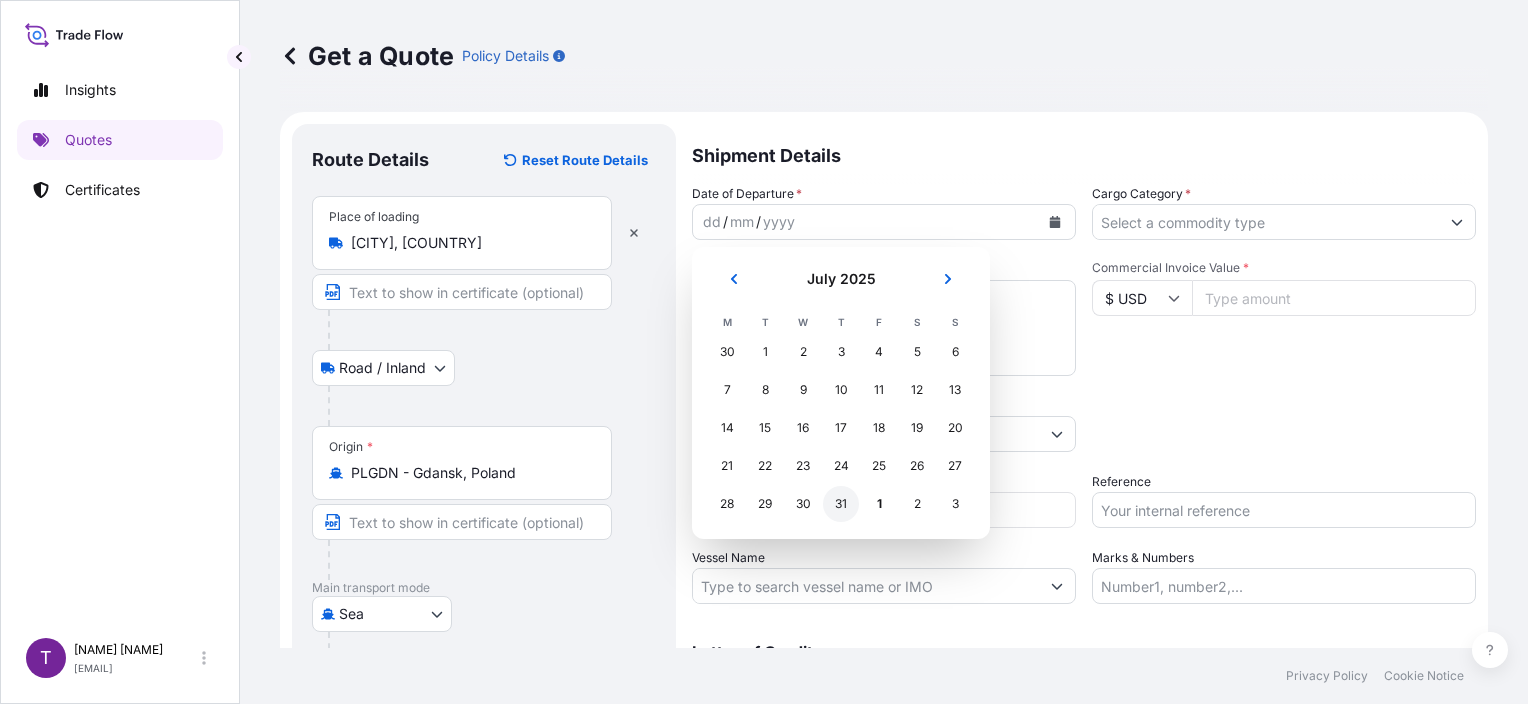 click on "31" at bounding box center (841, 504) 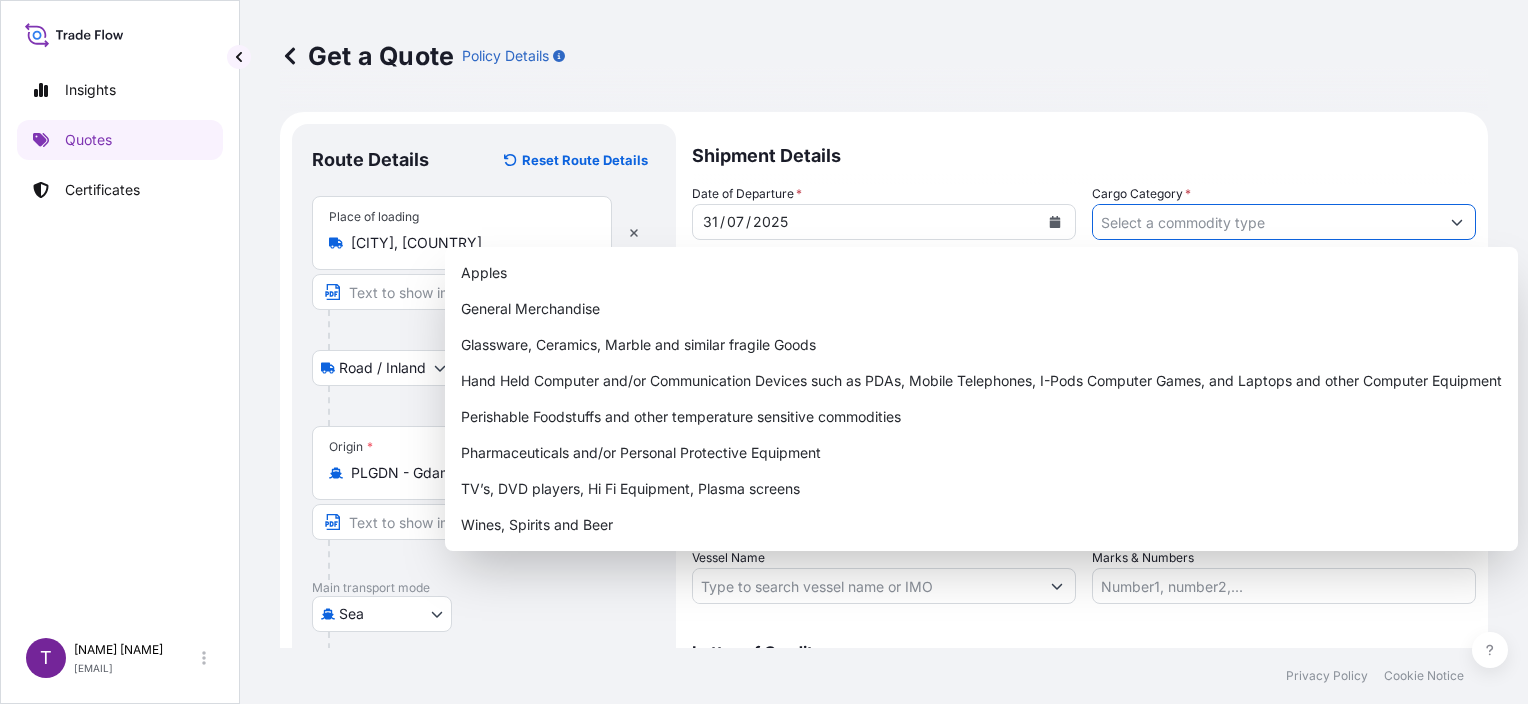 click on "Cargo Category *" at bounding box center (1266, 222) 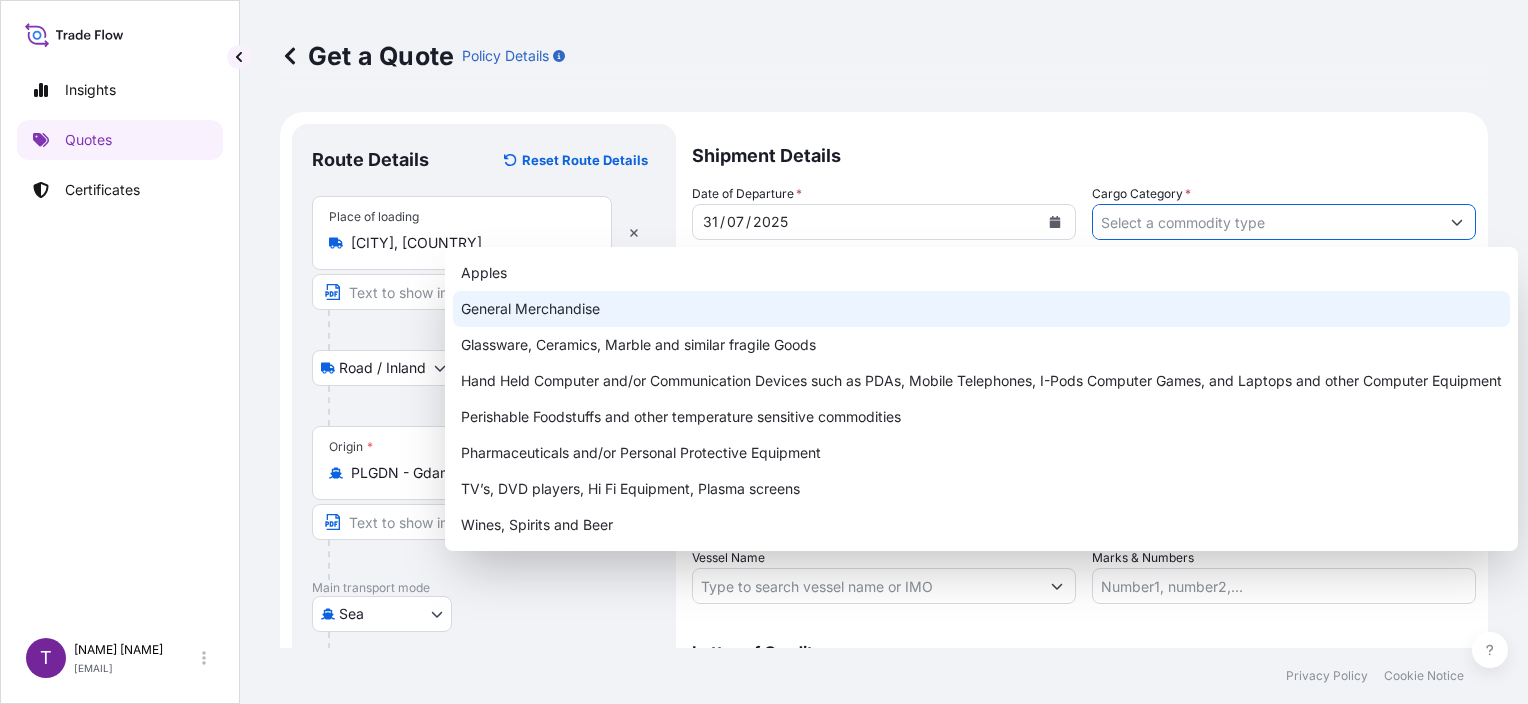 click on "General Merchandise" at bounding box center (981, 309) 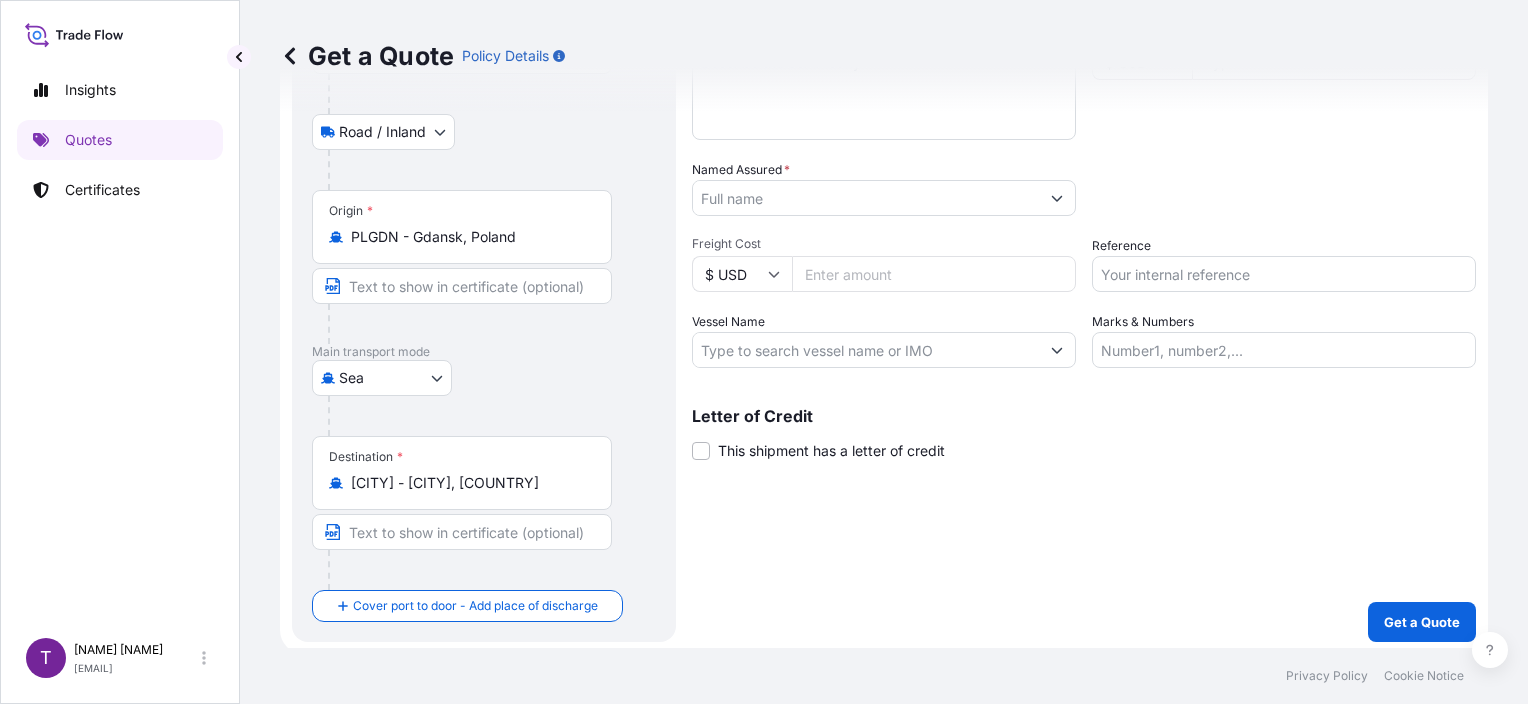 scroll, scrollTop: 240, scrollLeft: 0, axis: vertical 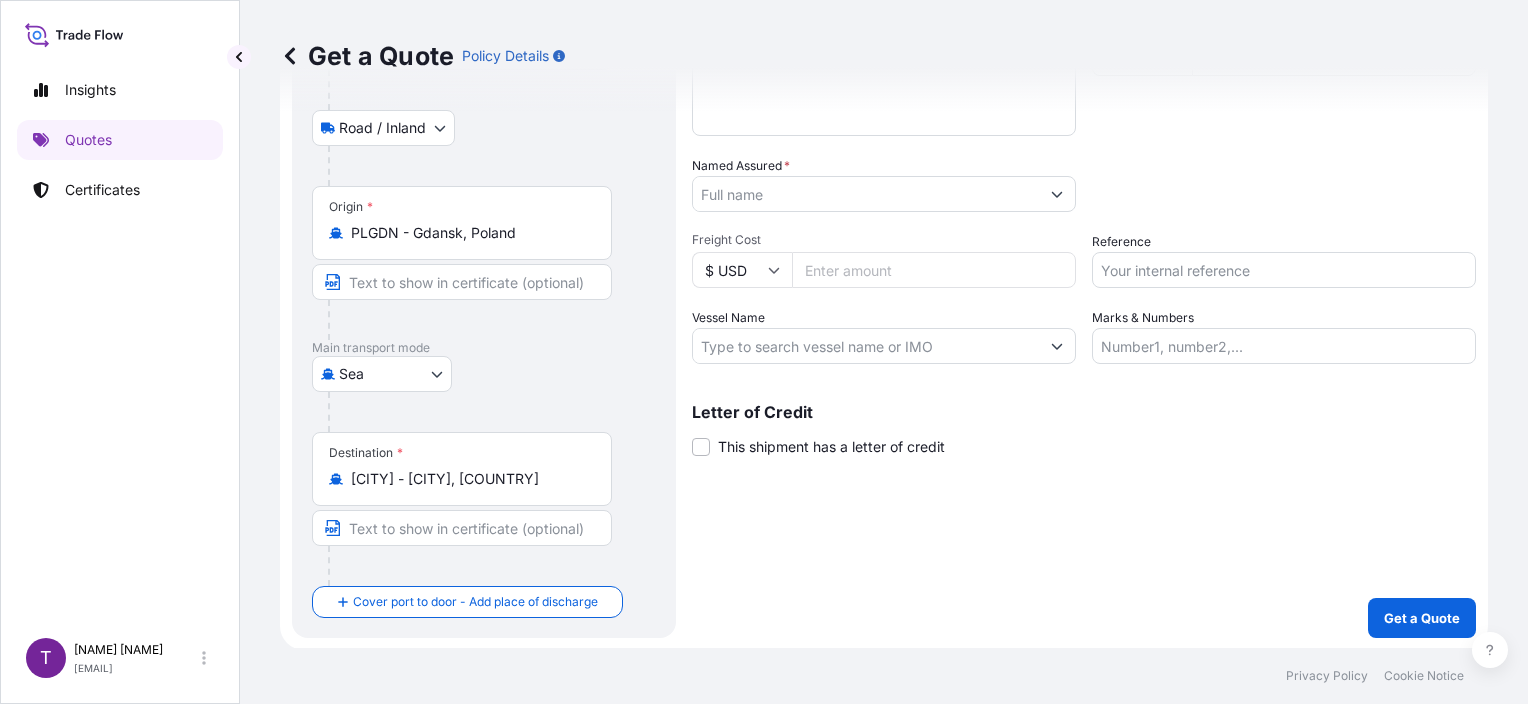 click on "Vessel Name" at bounding box center [866, 346] 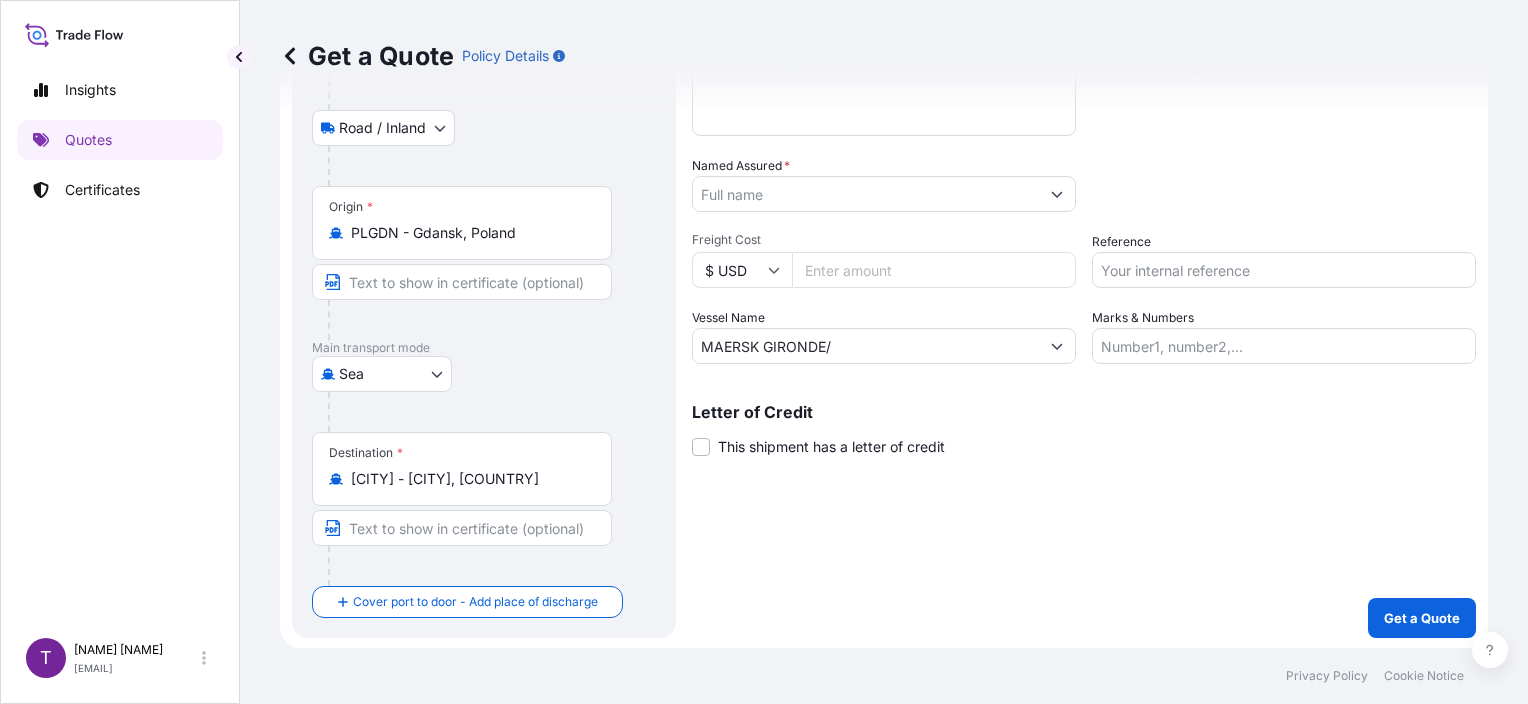 click on "MAERSK GIRONDE/" at bounding box center (866, 346) 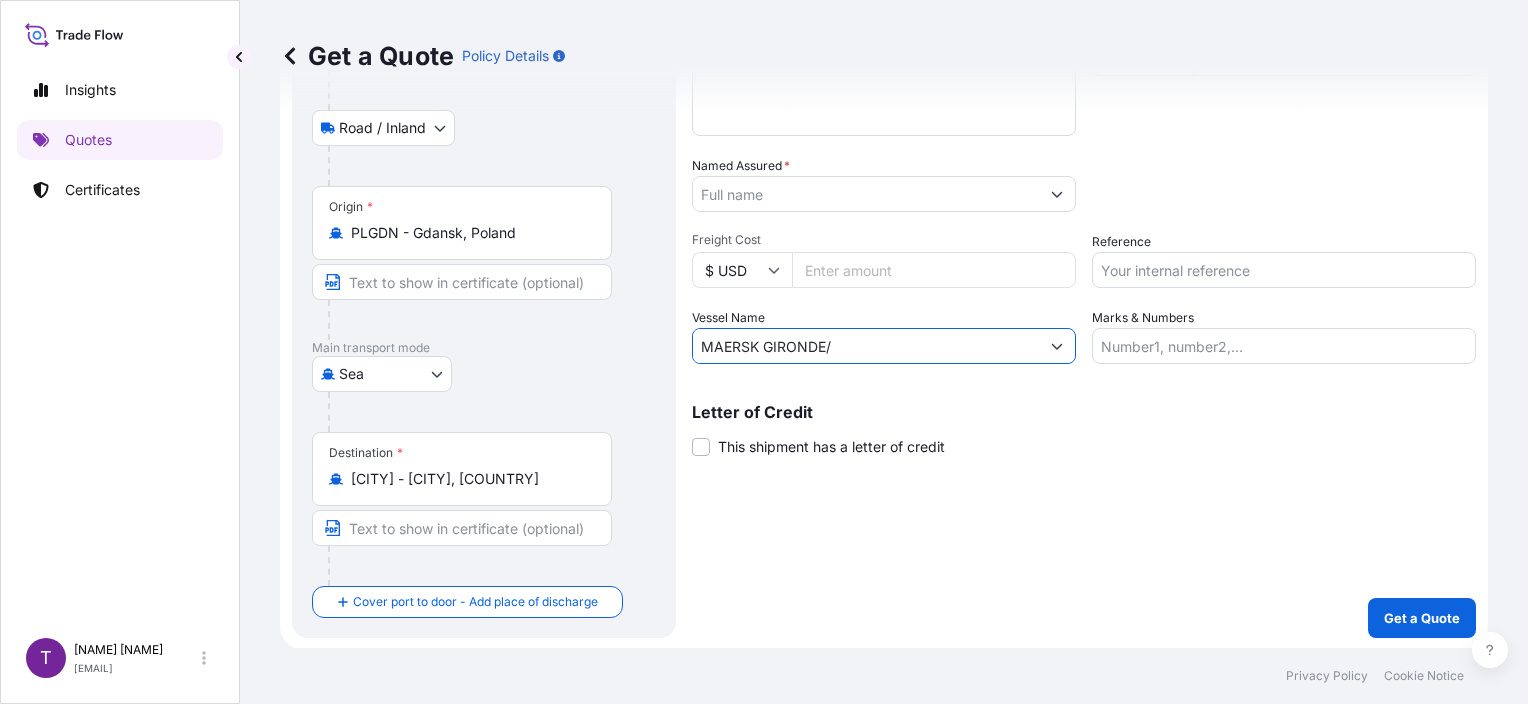 paste on "532S" 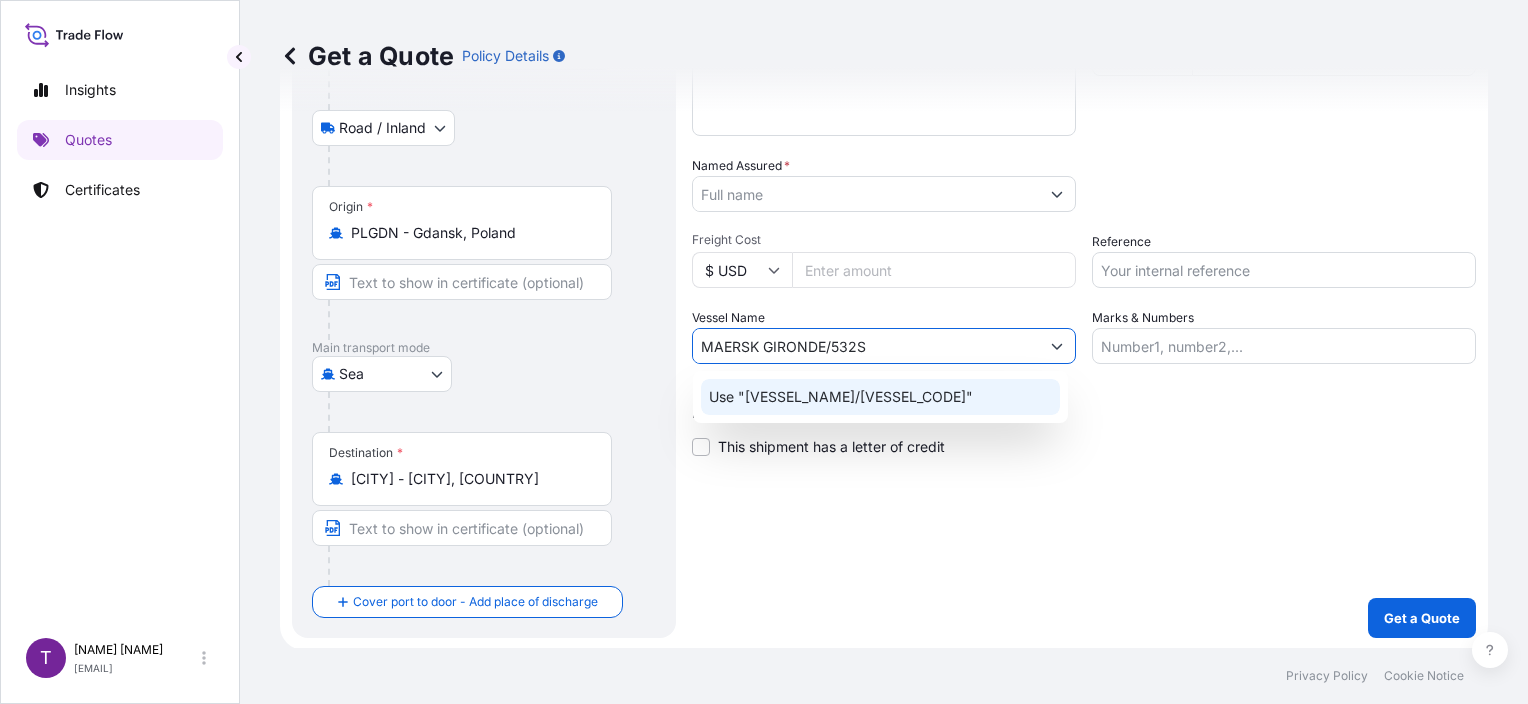 click on "Use "[VESSEL_NAME]/[VESSEL_CODE]"" 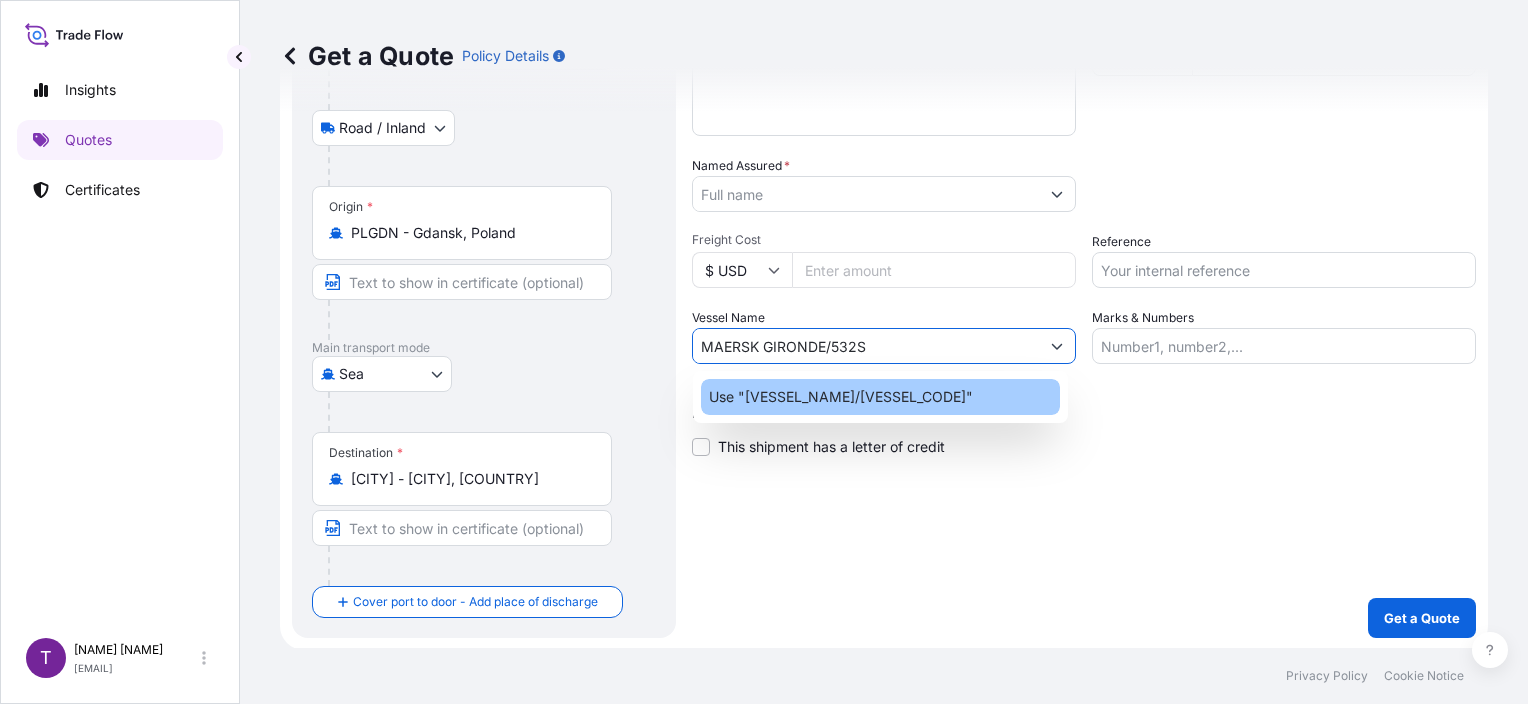 type on "MAERSK GIRONDE/532S" 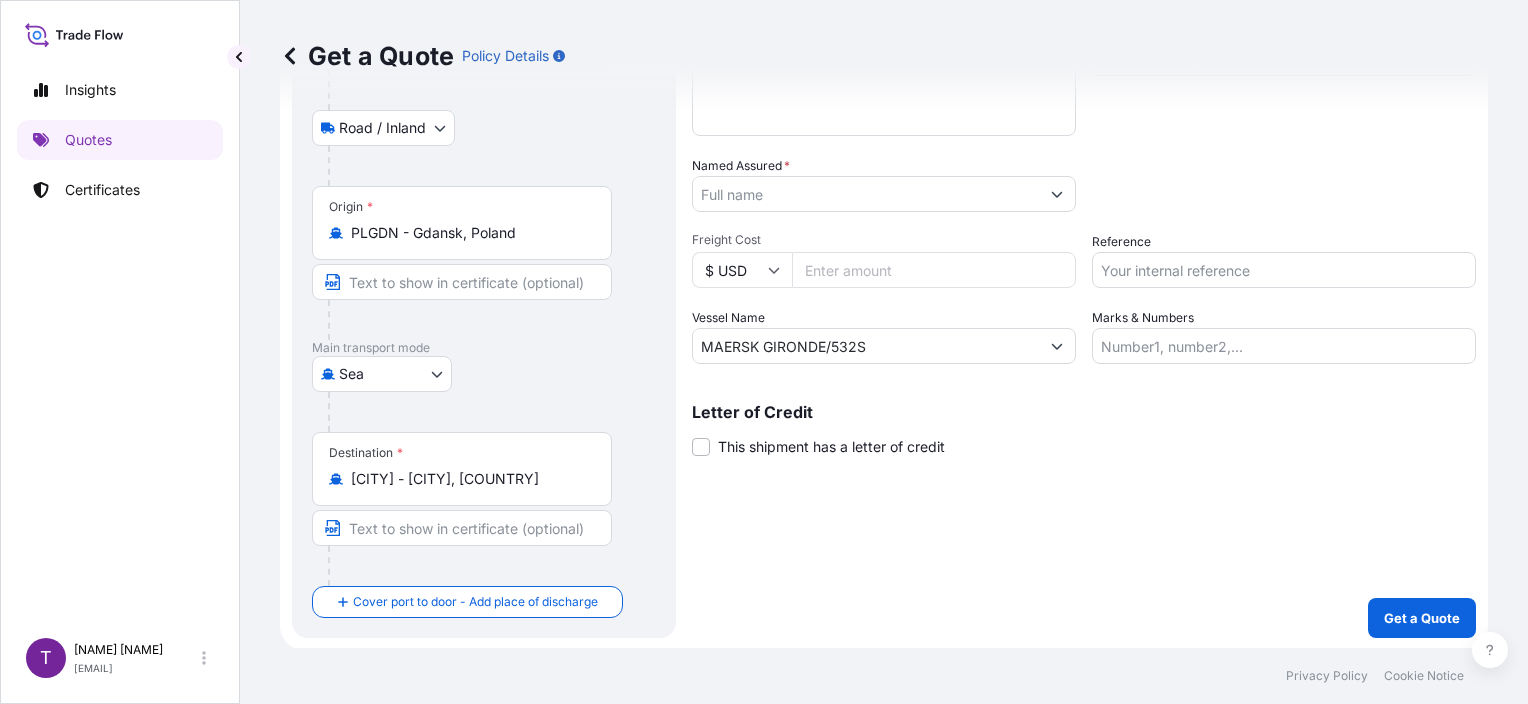 click on "Shipment Details Date of Departure * 31 / 07 / 2025 Cargo Category * General Merchandise Description of Cargo * Commercial Invoice Value   * $ USD Named Assured * Packing Category Type to search a container mode Please select a primary mode of transportation first. Freight Cost   $ USD Reference Vessel Name [VESSEL_NAME]/[VESSEL_CODE] Marks & Numbers Letter of Credit This shipment has a letter of credit Letter of credit * Letter of credit may not exceed 12000 characters Get a Quote" at bounding box center (1084, 261) 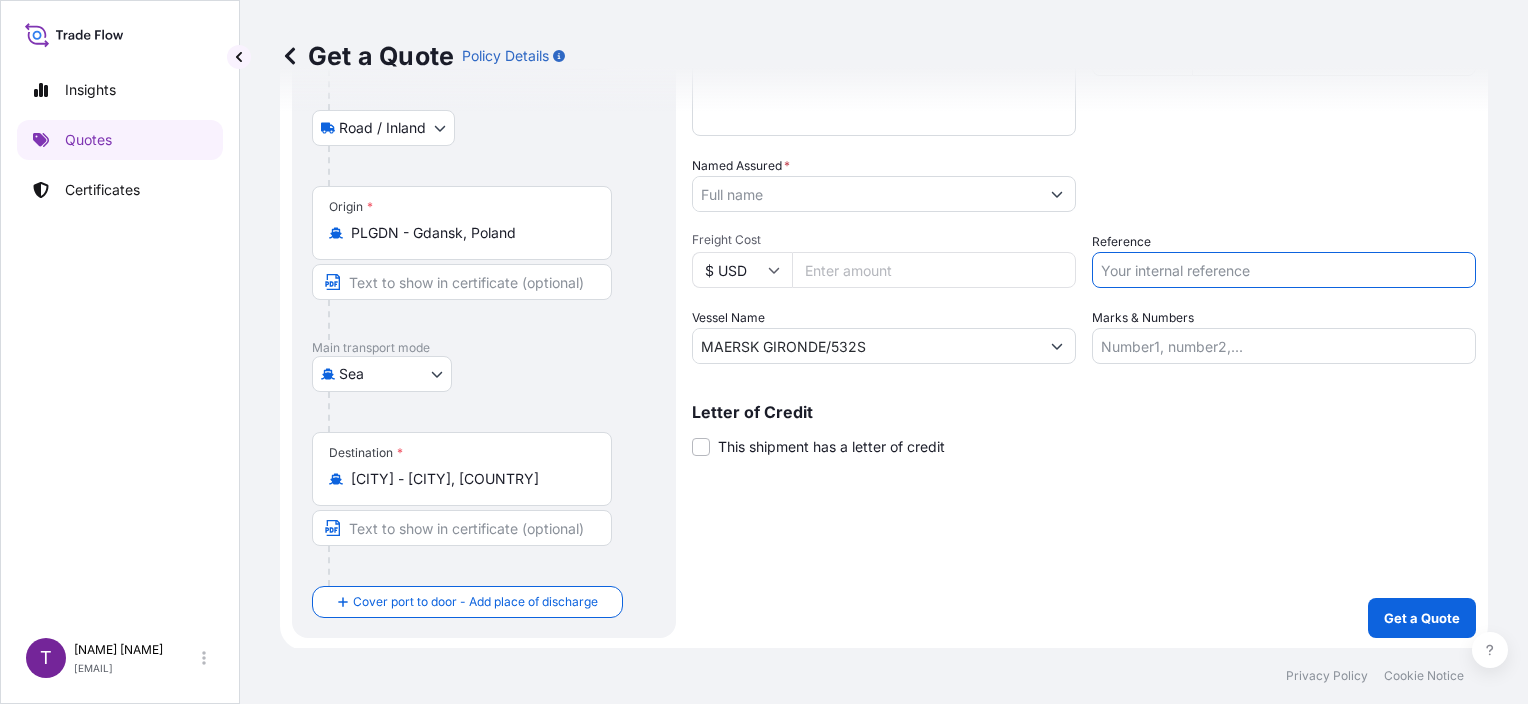 click on "Reference" at bounding box center [1284, 270] 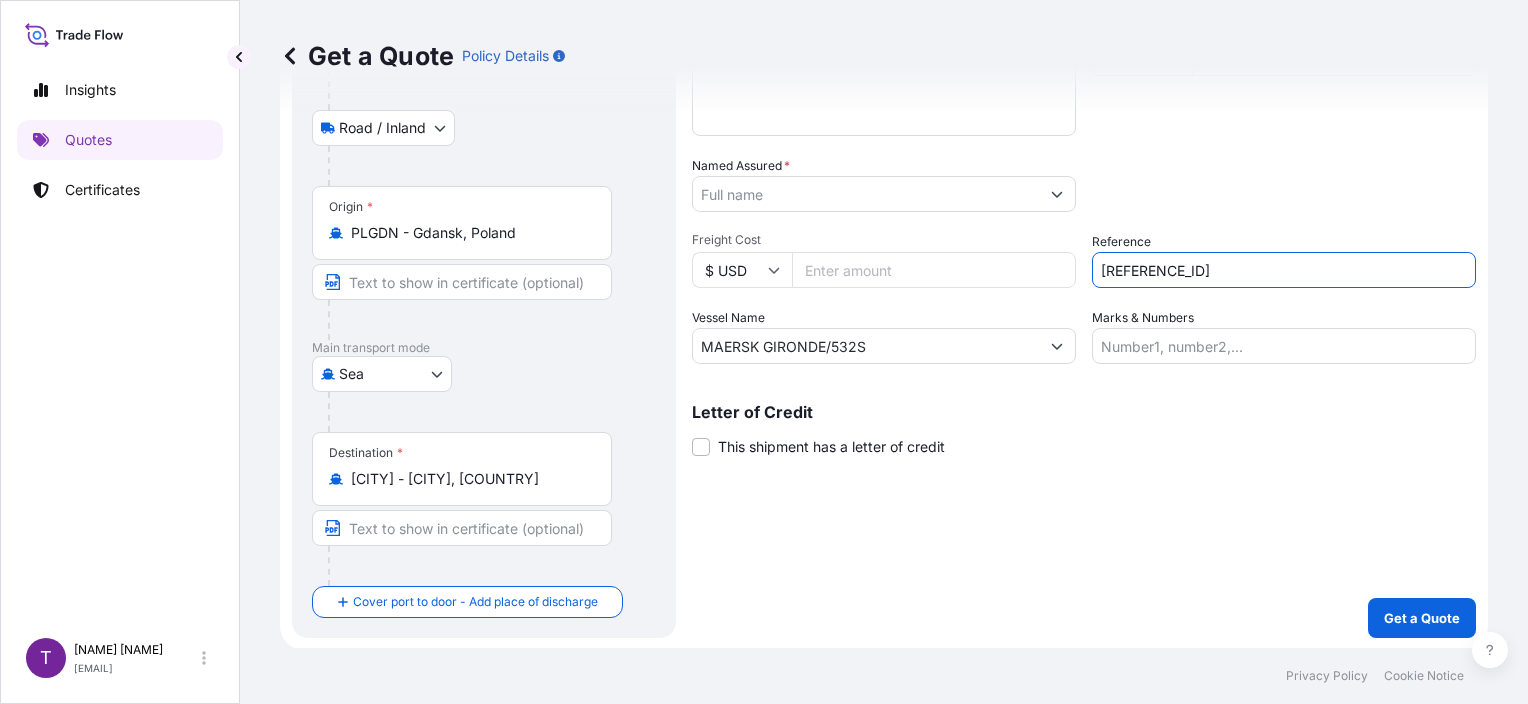 type on "[REFERENCE_ID]" 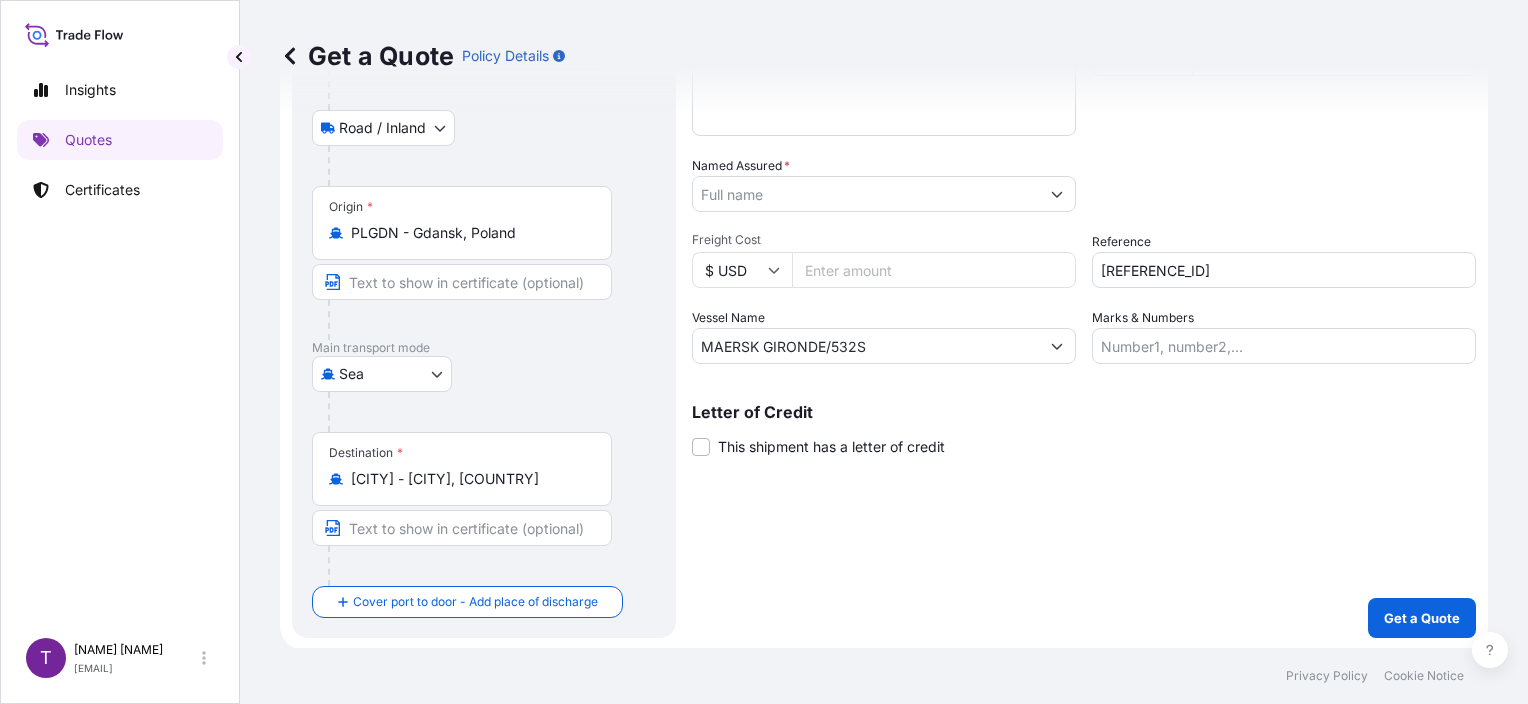 click on "Packing Category Type to search a container mode Please select a primary mode of transportation first." at bounding box center (1284, 184) 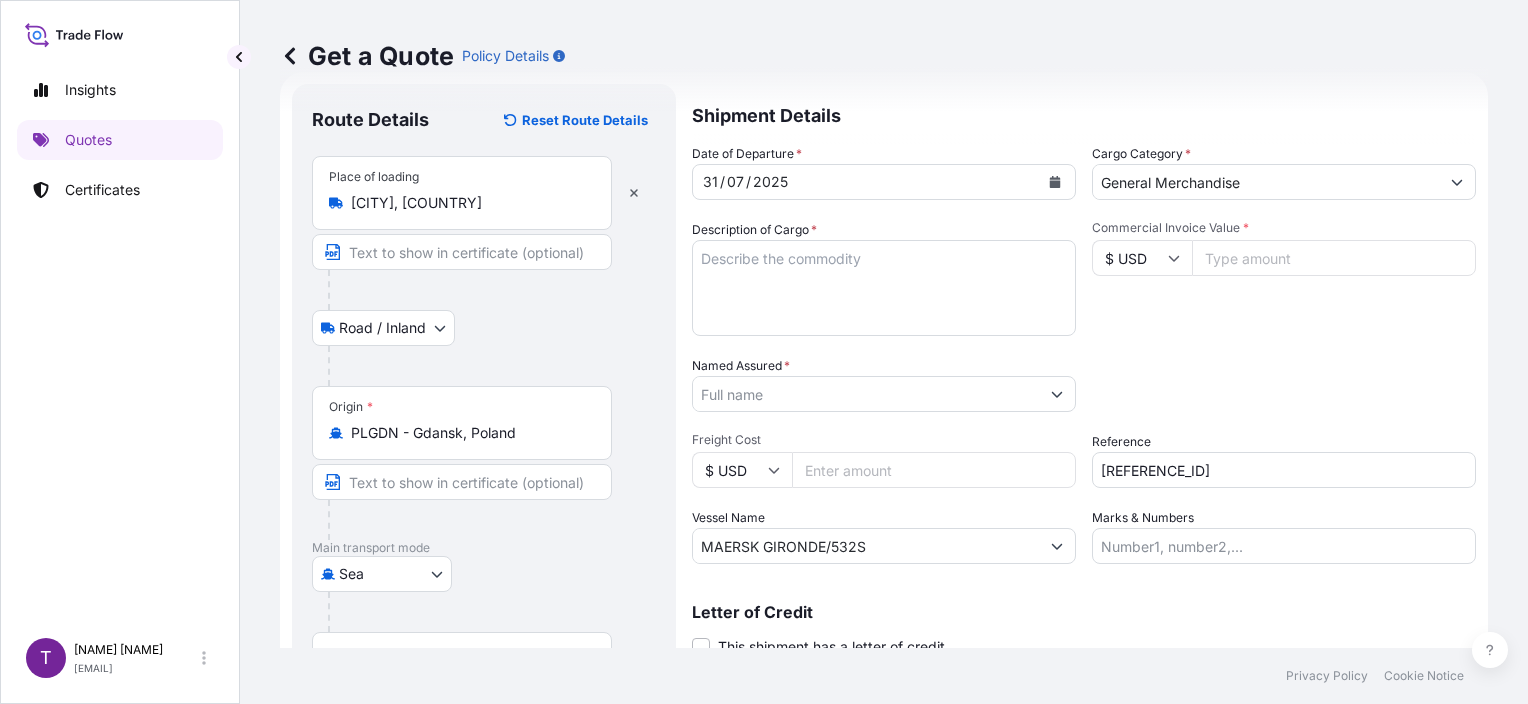 click on "Named Assured *" at bounding box center [884, 384] 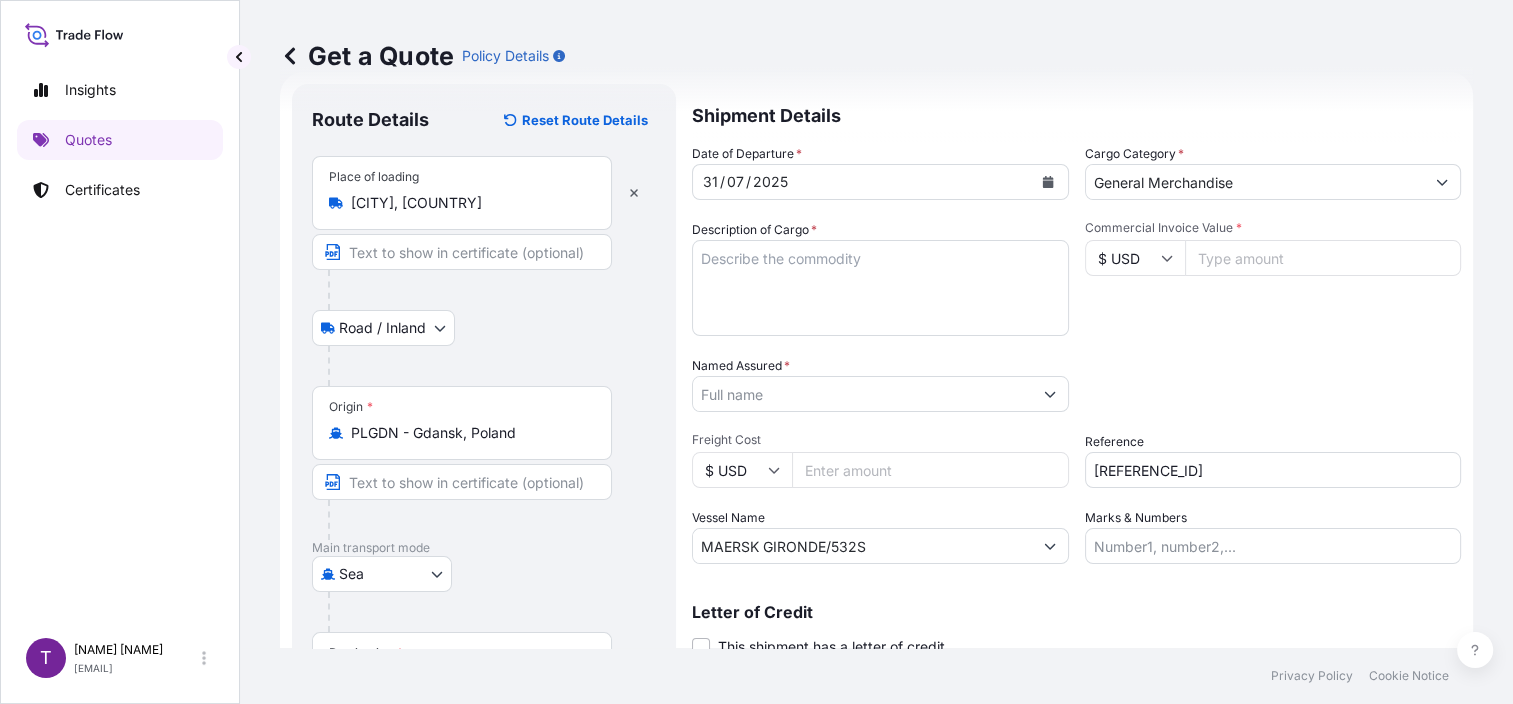 click on "Named Assured *" at bounding box center [862, 394] 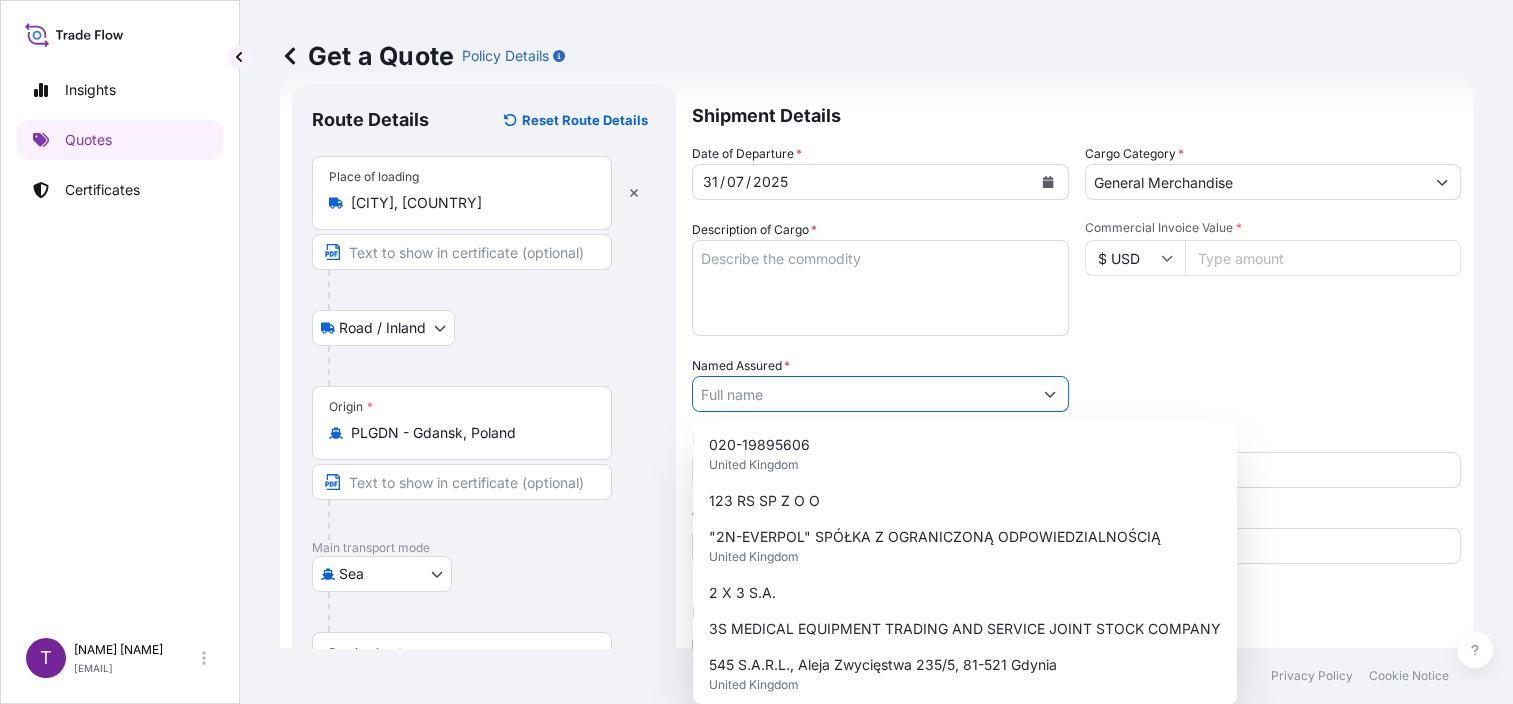 paste on "[COMPANY]" 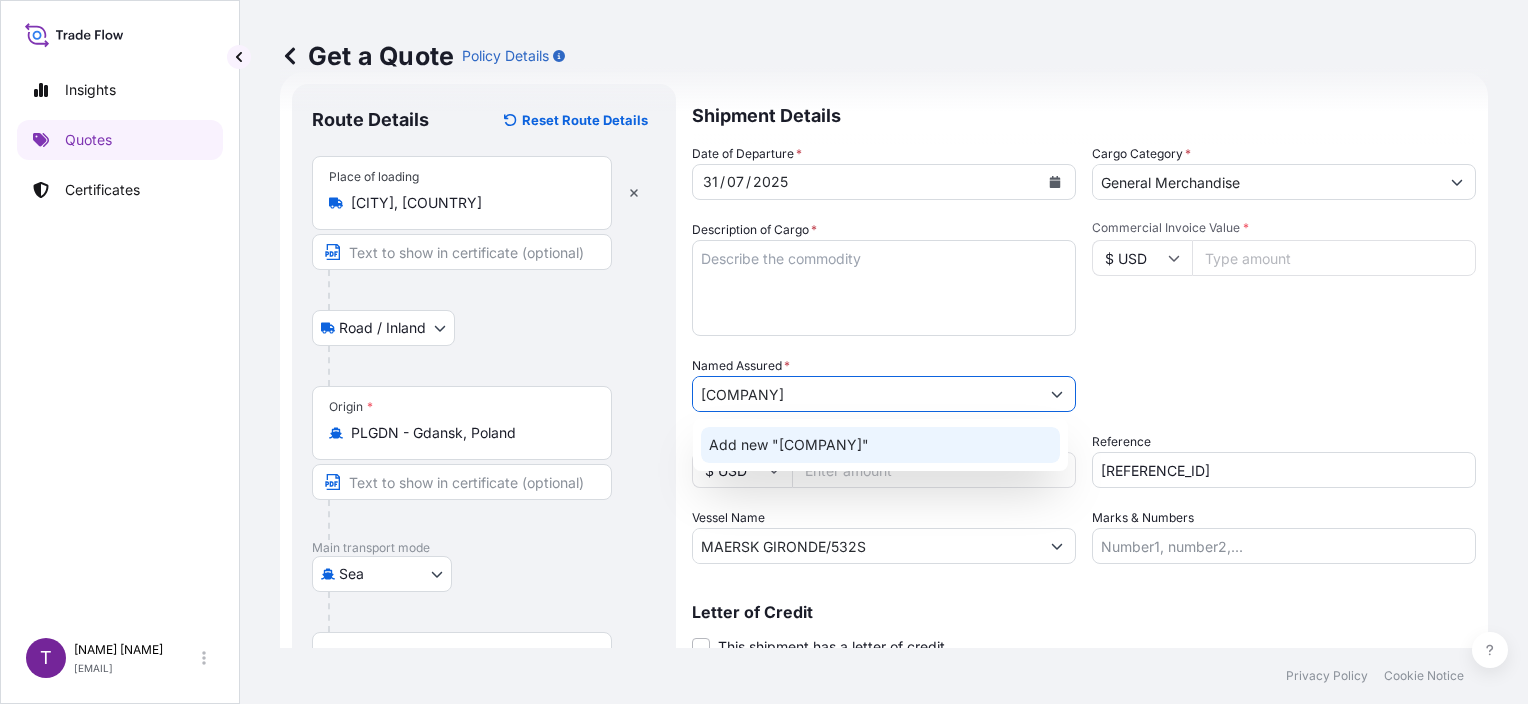 click on "Add new "[COMPANY]"" at bounding box center (789, 445) 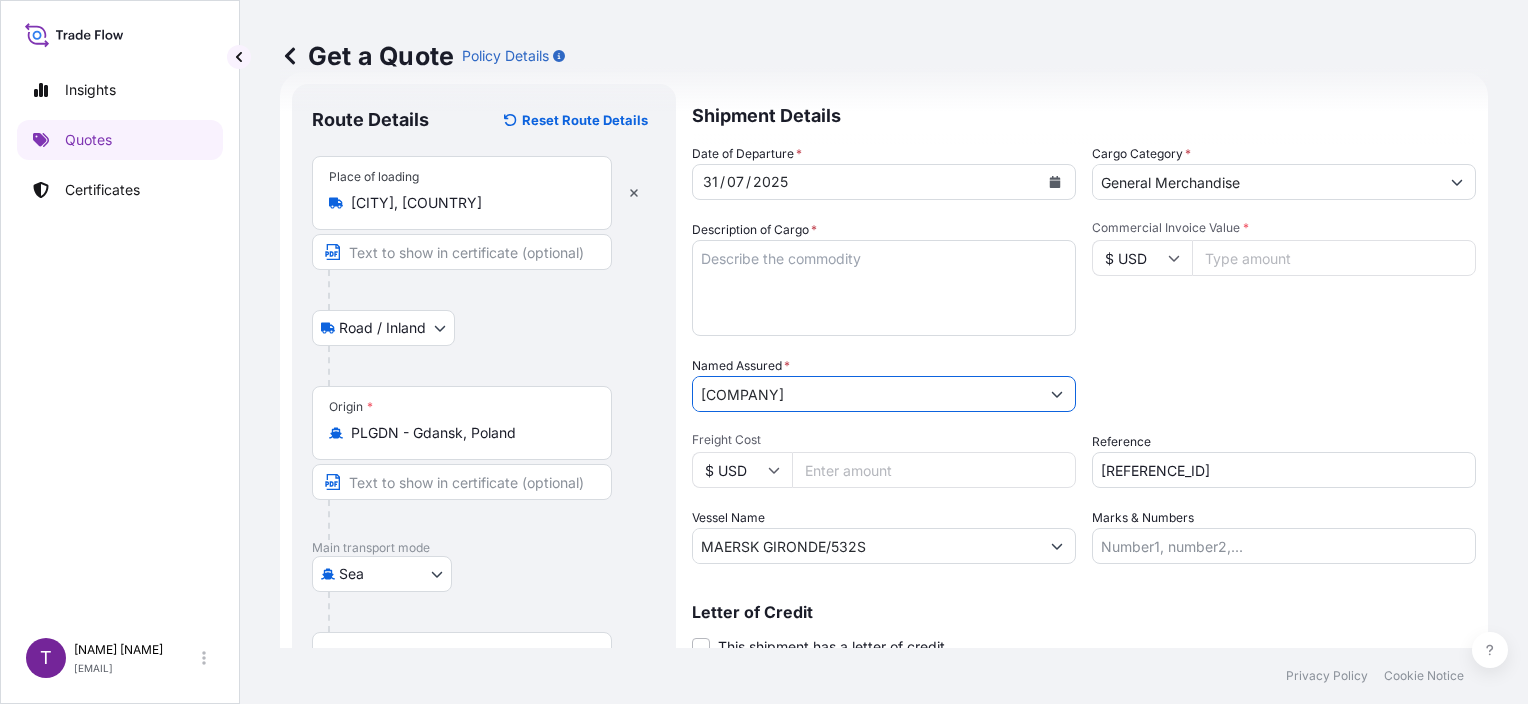 type on "[COMPANY]" 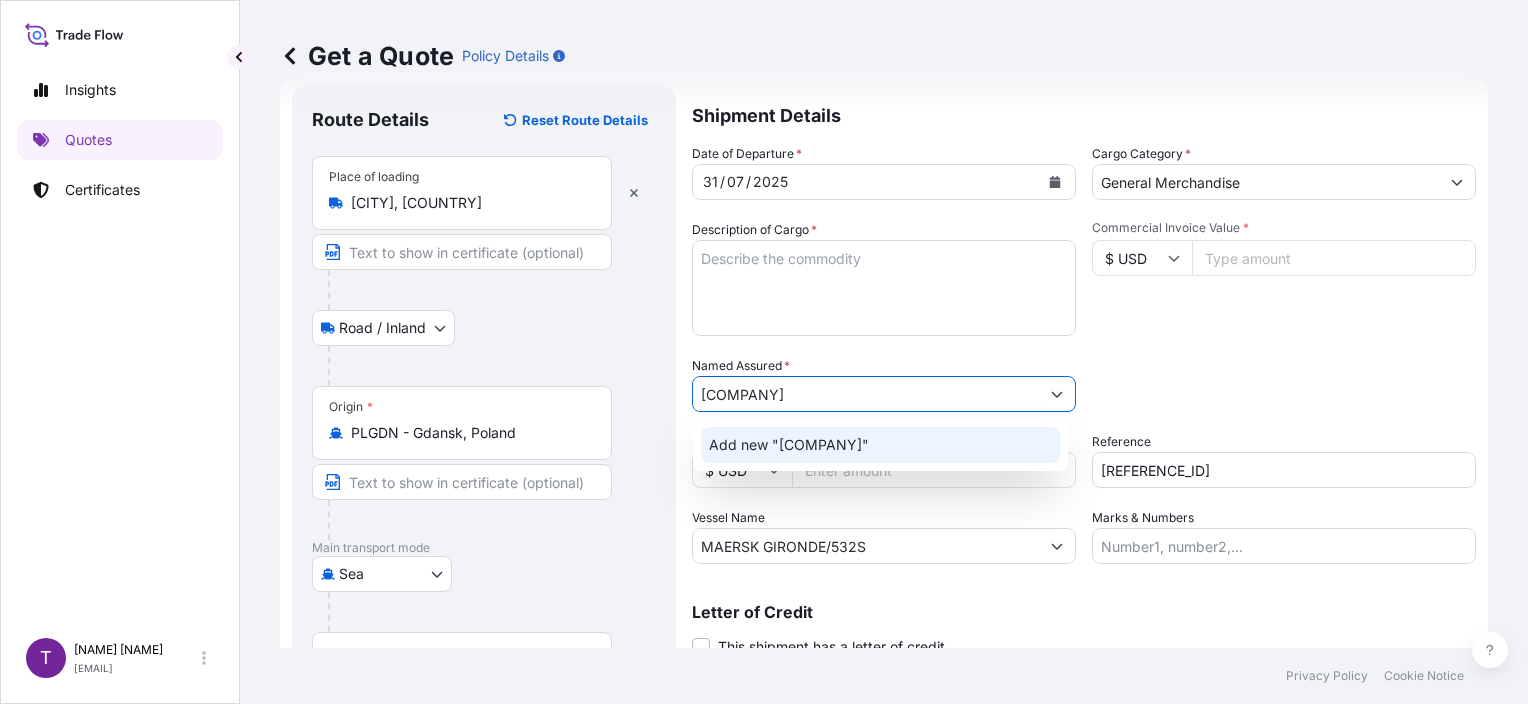 click on "Add new "[COMPANY]"" at bounding box center [789, 445] 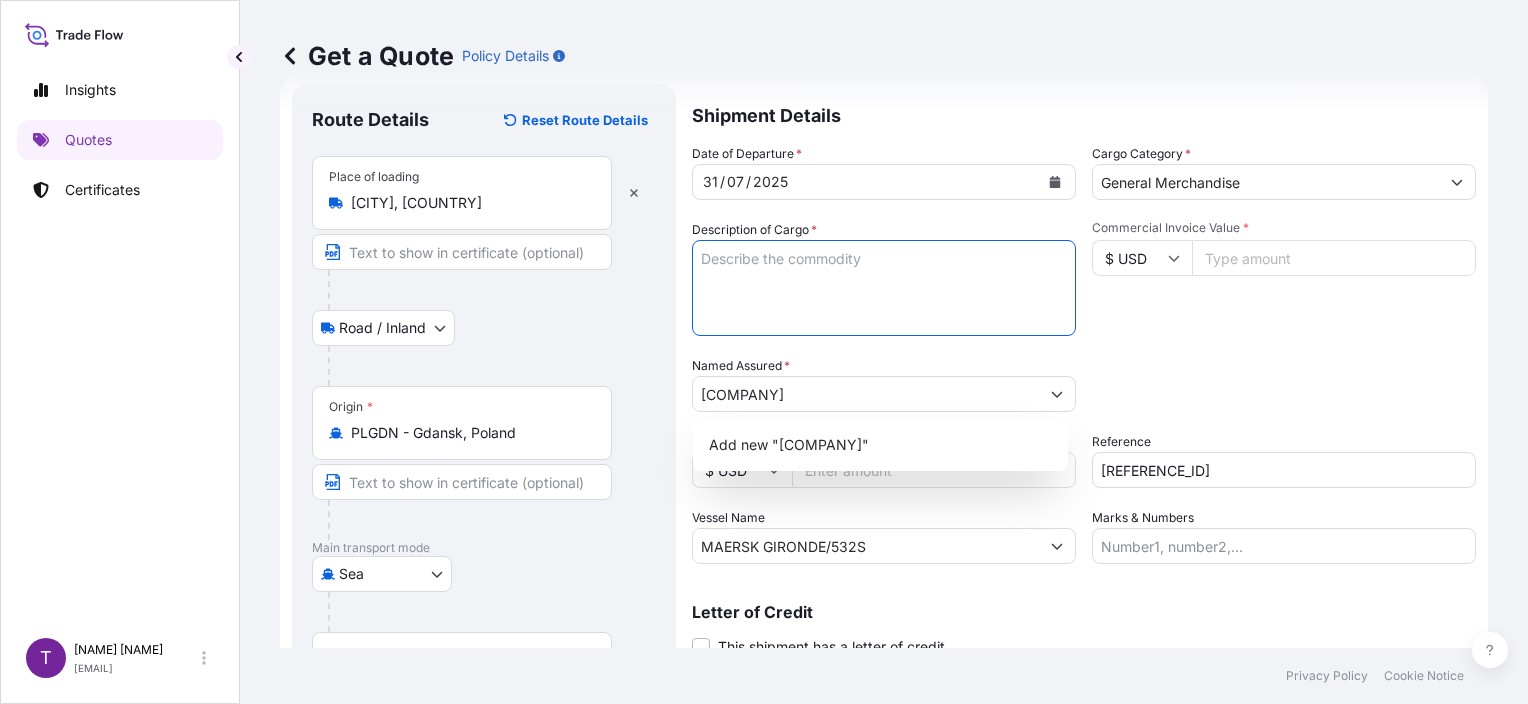 click on "Description of Cargo *" at bounding box center (884, 288) 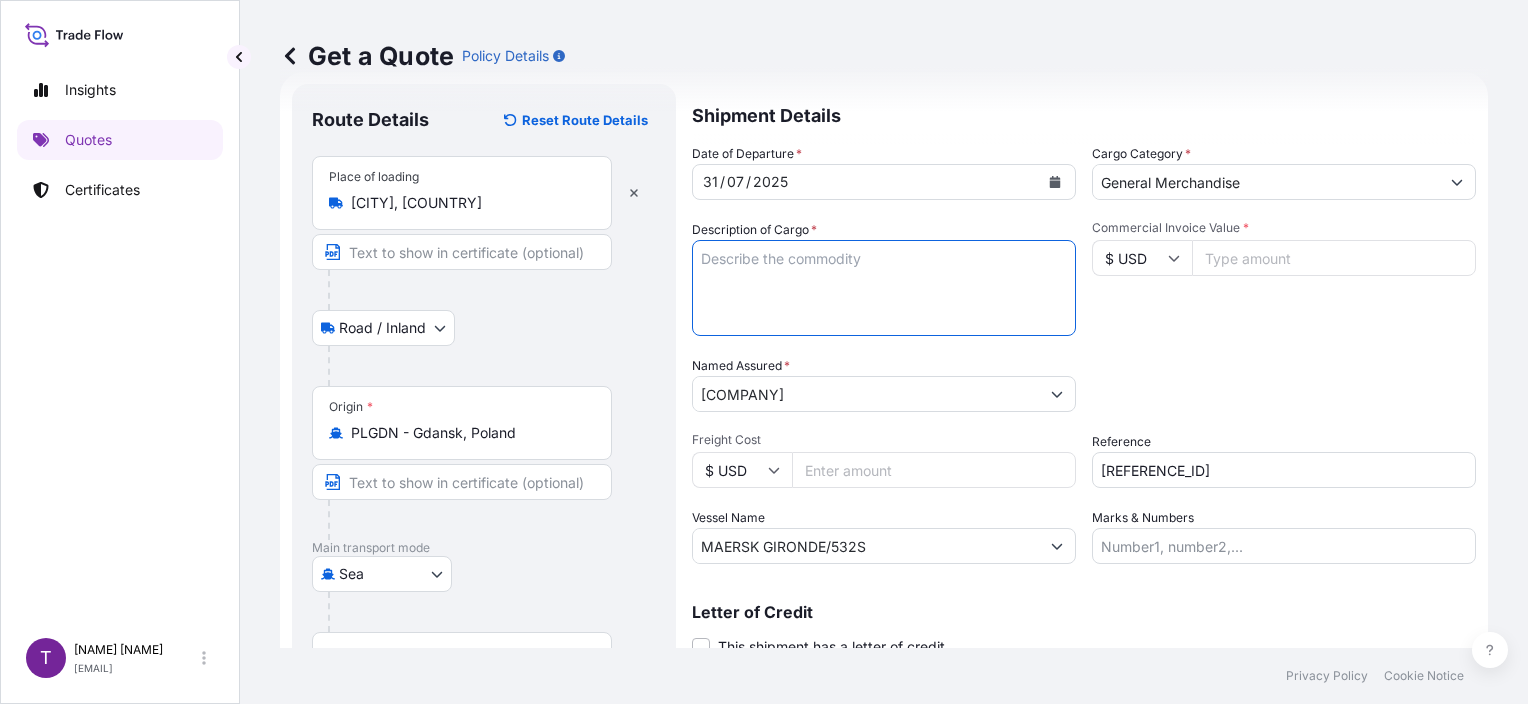 paste on "UNICELL (WHEAT FIBER WF200)
1440 BAGS PACKED ON 40 PALLETS
NET WEIGHT: 14400 KG
HS CODE: 230230" 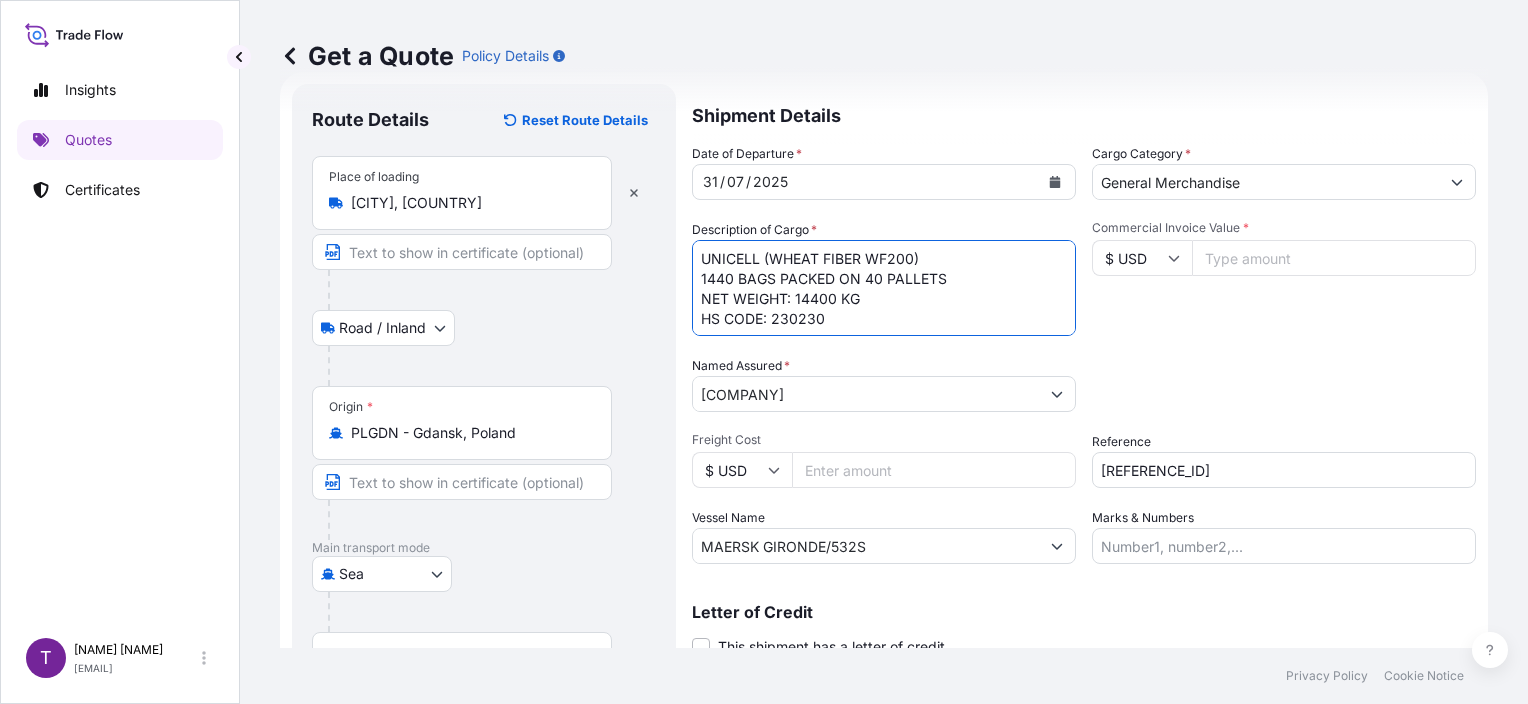 scroll, scrollTop: 1, scrollLeft: 0, axis: vertical 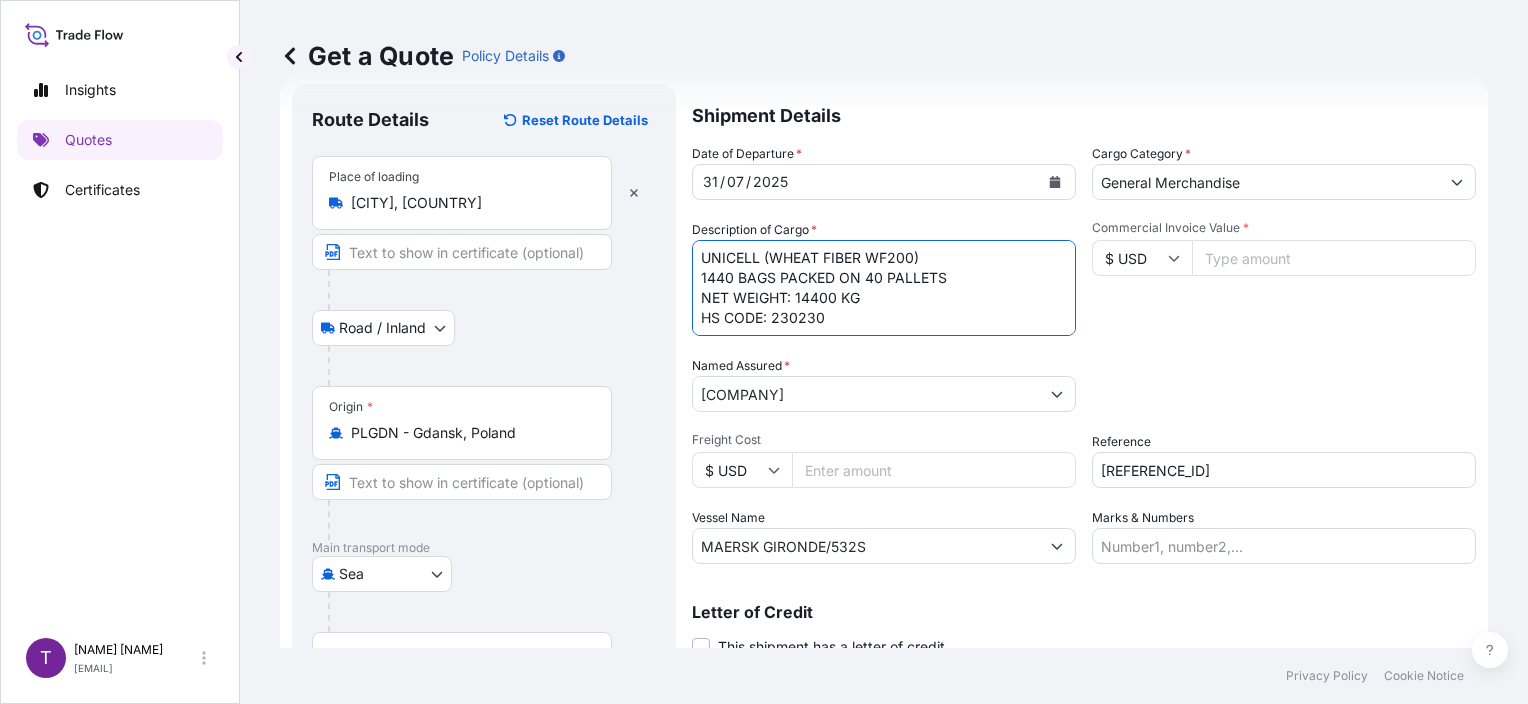 drag, startPoint x: 799, startPoint y: 319, endPoint x: 618, endPoint y: 308, distance: 181.33394 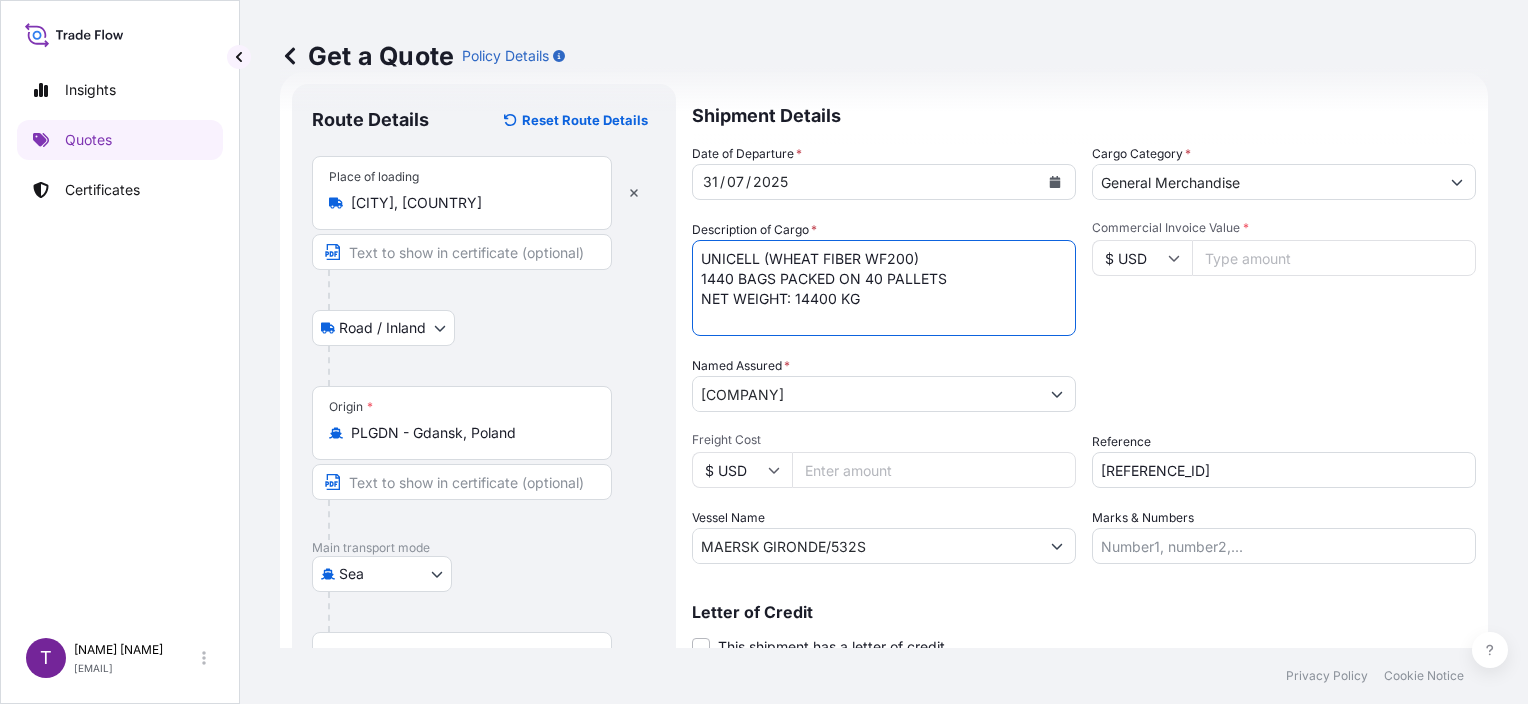 scroll, scrollTop: 0, scrollLeft: 0, axis: both 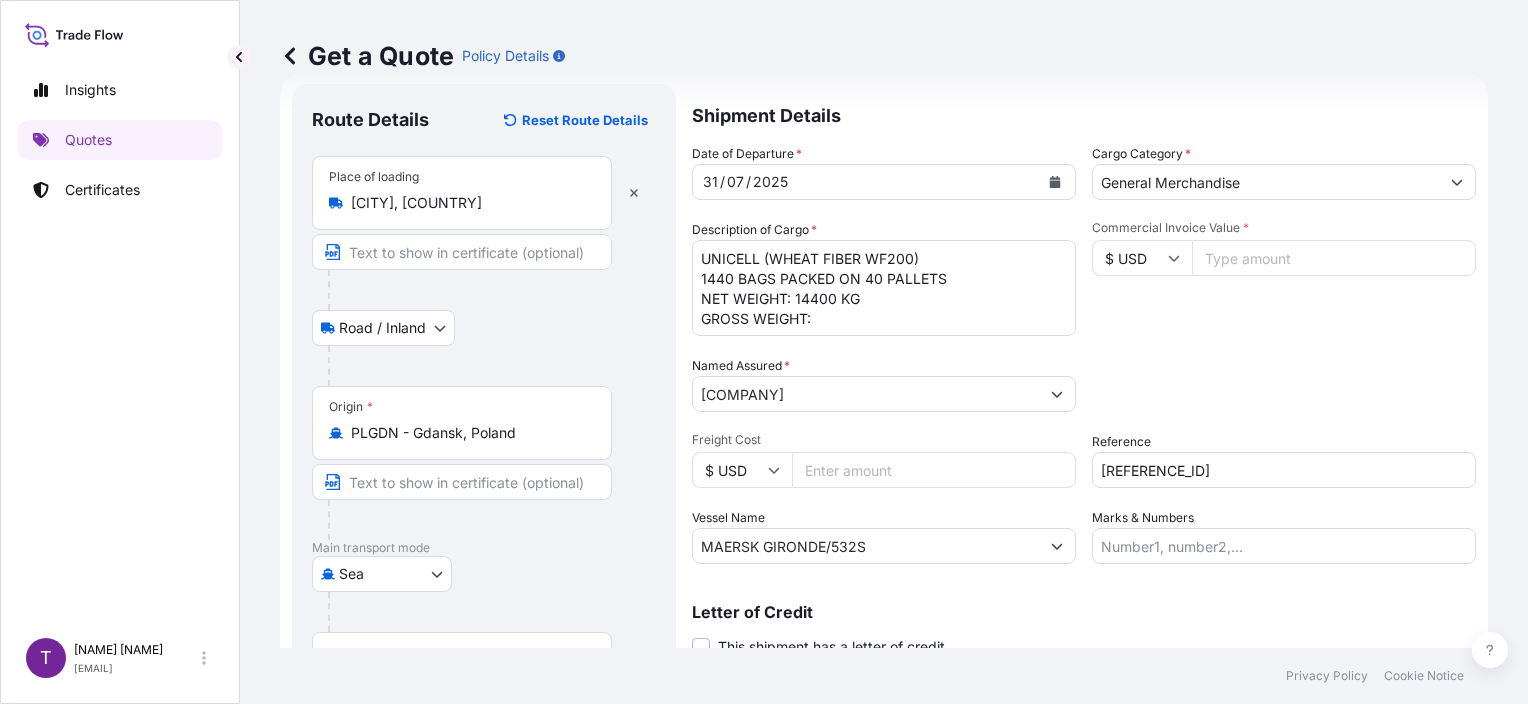click on "UNICELL (WHEAT FIBER WF200)
1440 BAGS PACKED ON 40 PALLETS
NET WEIGHT: 14400 KG
GROSS WEIGHT:" at bounding box center (884, 288) 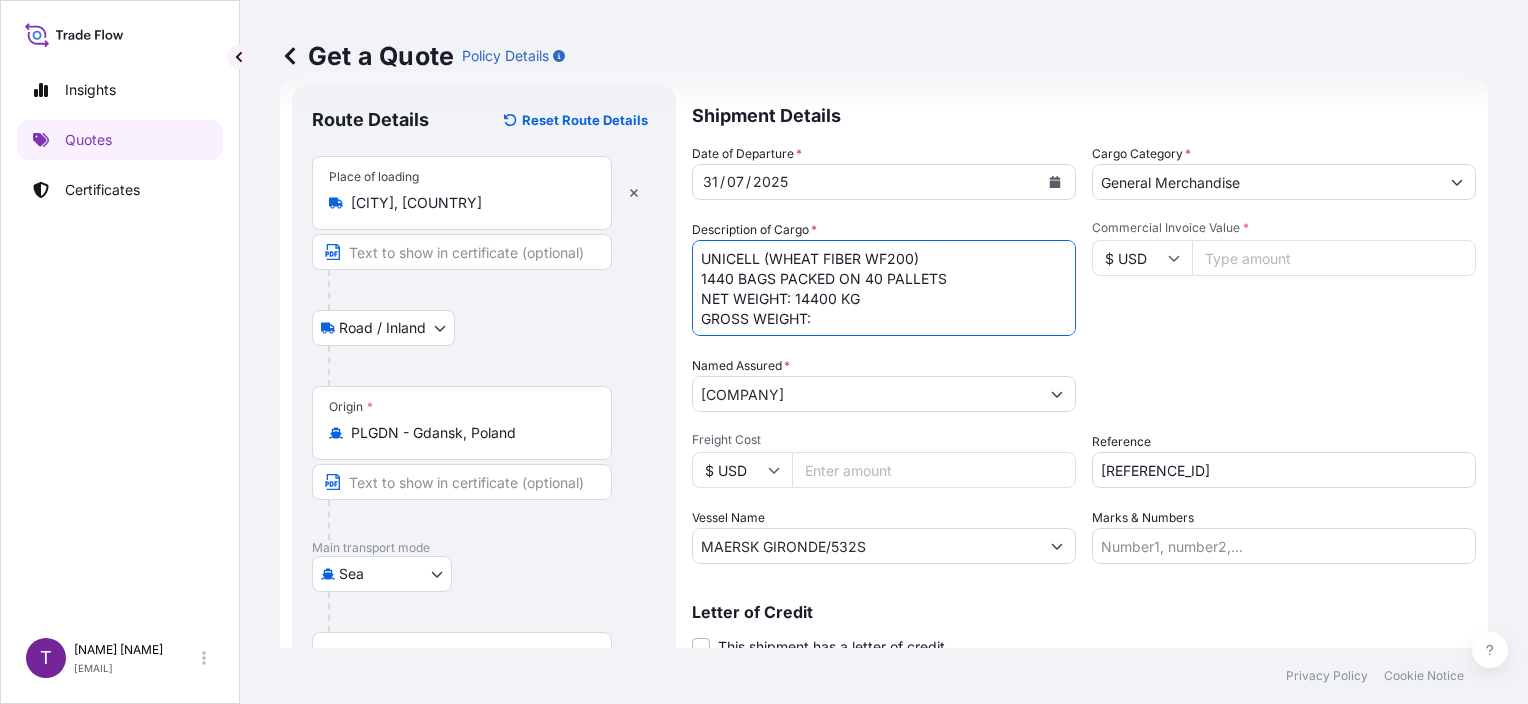 click on "UNICELL (WHEAT FIBER WF200)
1440 BAGS PACKED ON 40 PALLETS
NET WEIGHT: 14400 KG
GROSS WEIGHT:" at bounding box center (884, 288) 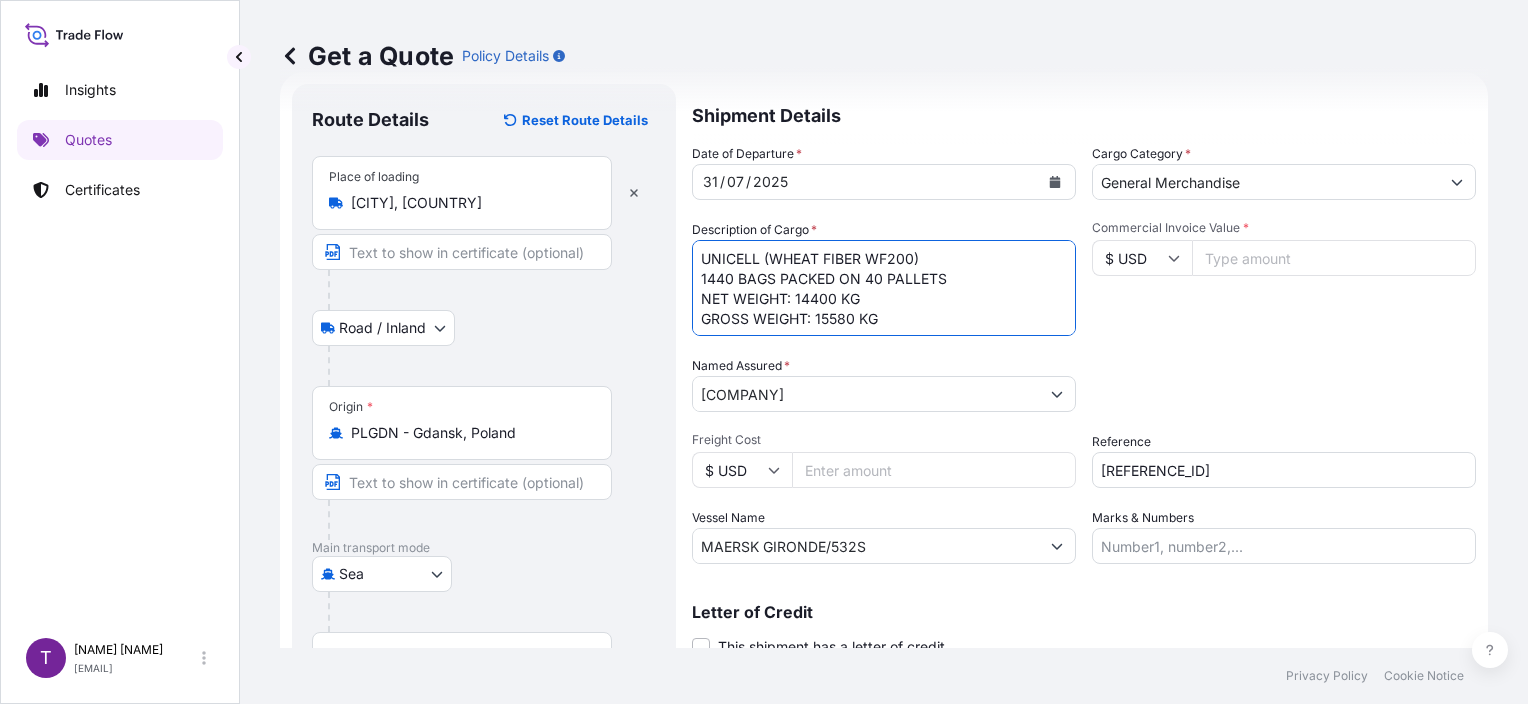 scroll, scrollTop: 12, scrollLeft: 0, axis: vertical 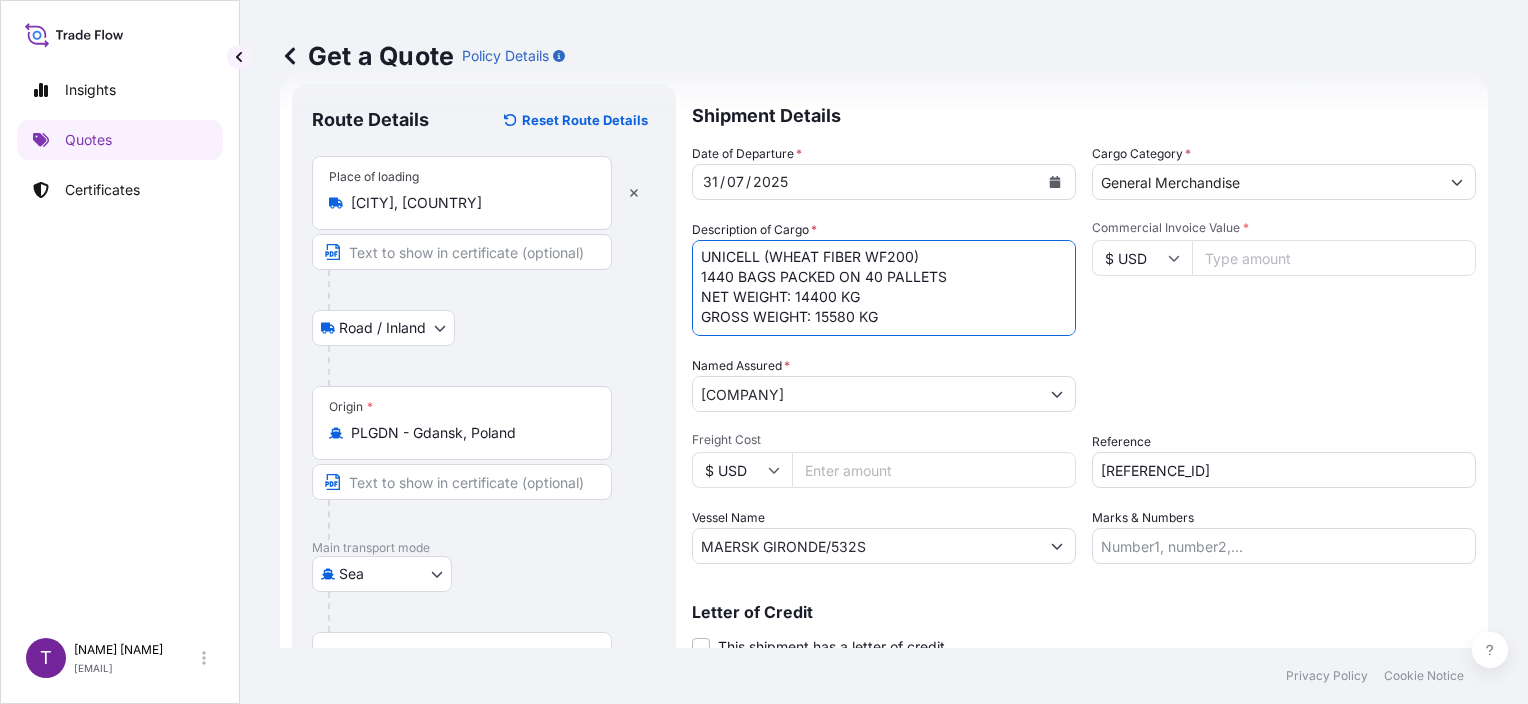 click on "UNICELL (WHEAT FIBER WF200)
1440 BAGS PACKED ON 40 PALLETS
NET WEIGHT: 14400 KG
GROSS WEIGHT: 15580 KG" at bounding box center [884, 288] 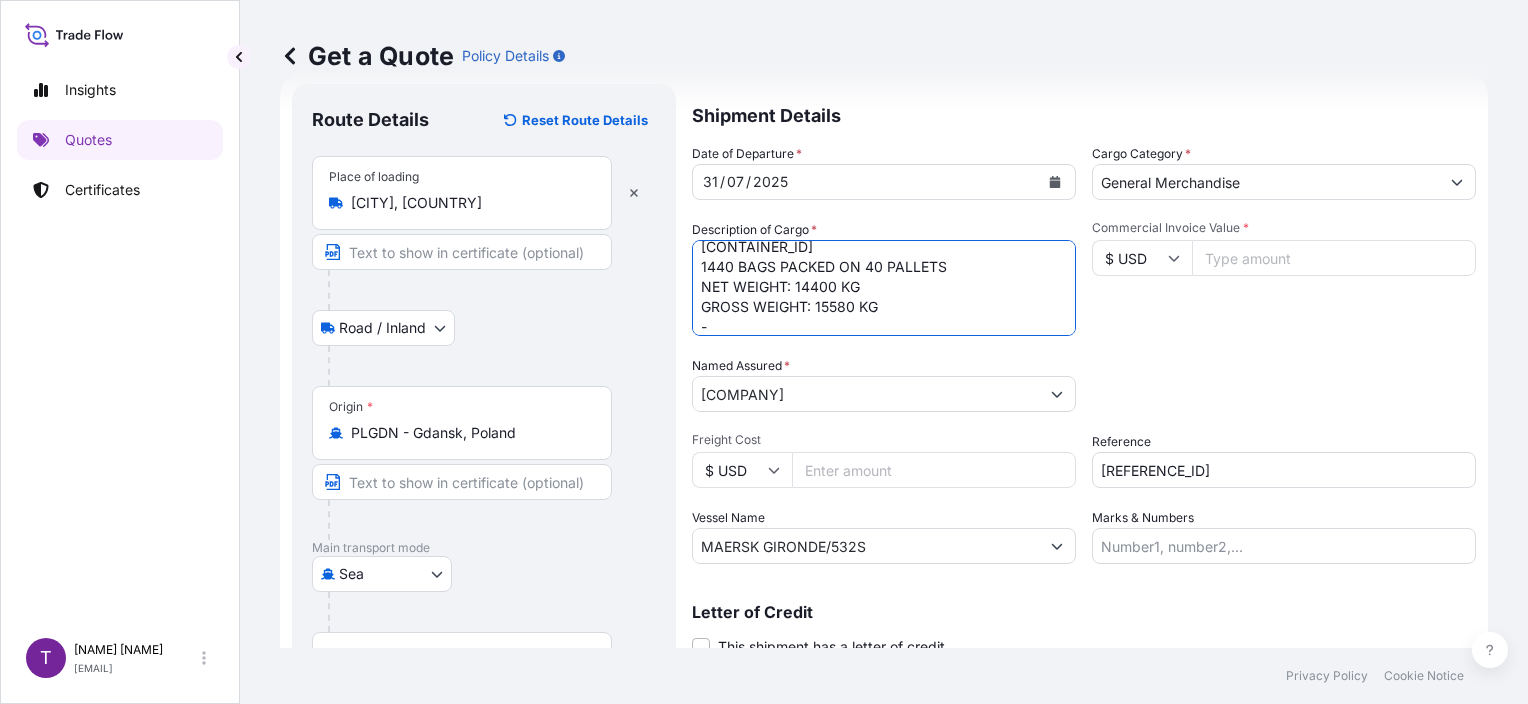 scroll, scrollTop: 32, scrollLeft: 0, axis: vertical 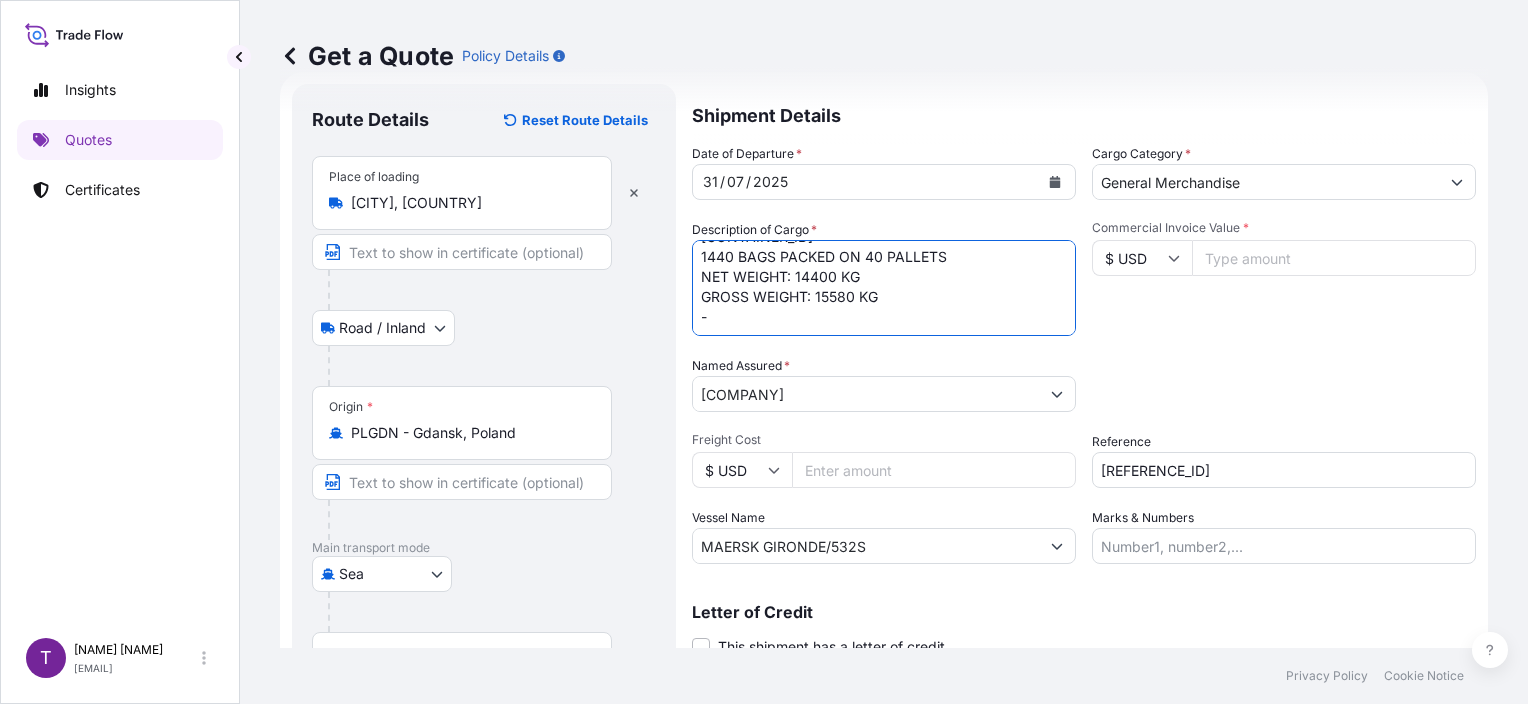 paste on "[CONTAINER_ID]" 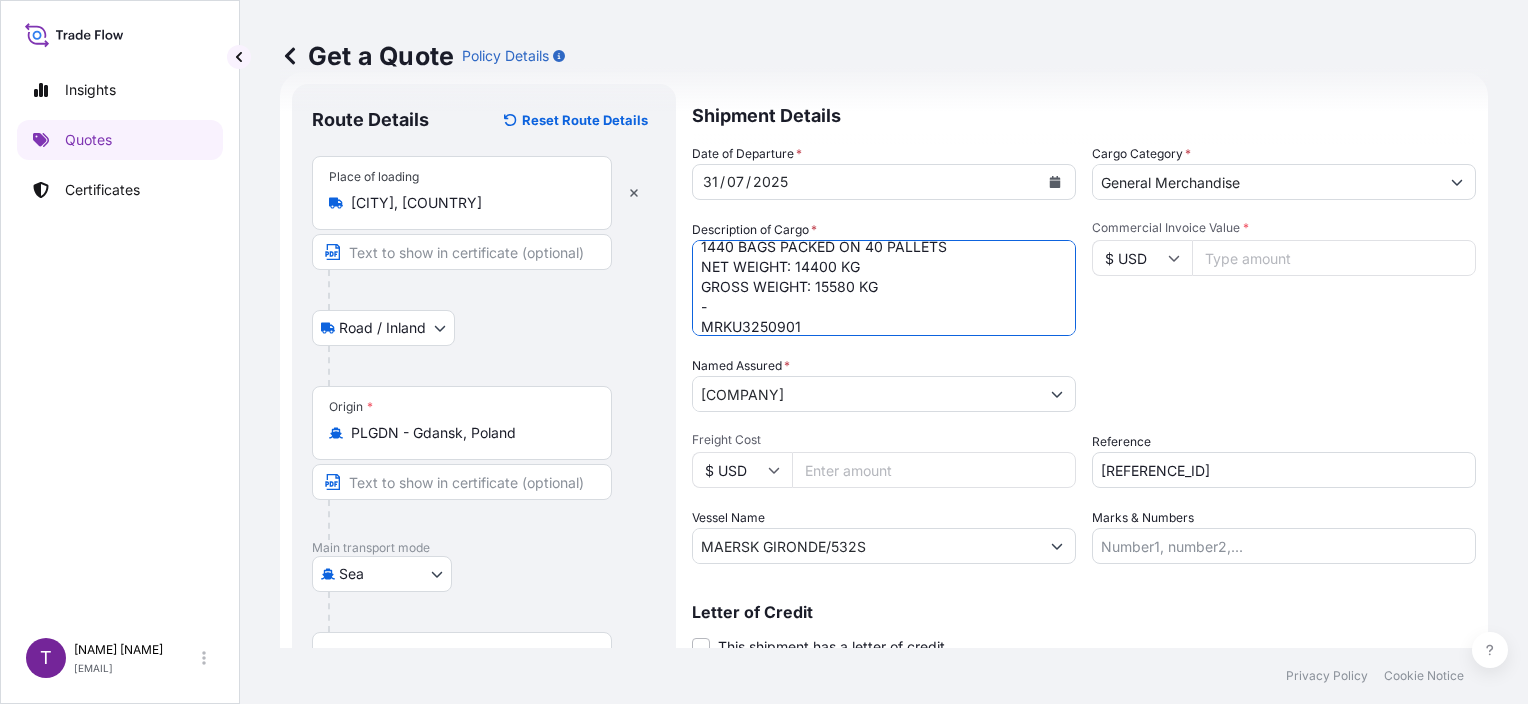 type on "UNICELL (WHEAT FIBER WF200)
1440 BAGS PACKED ON 40 PALLETS
NET WEIGHT: 14400 KG
GROSS WEIGHT: 15580 KG
-
MRKU3250901" 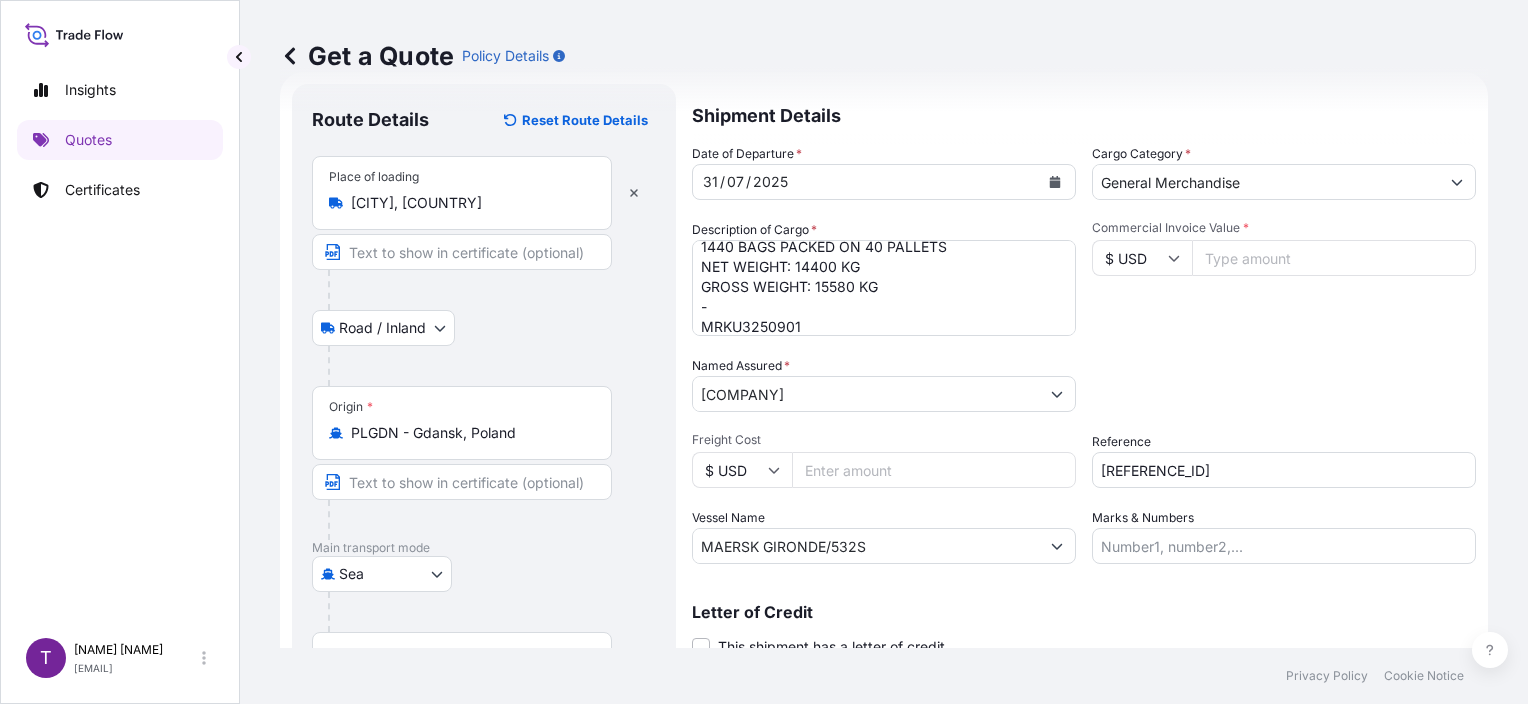 click on "$ USD" at bounding box center (1142, 258) 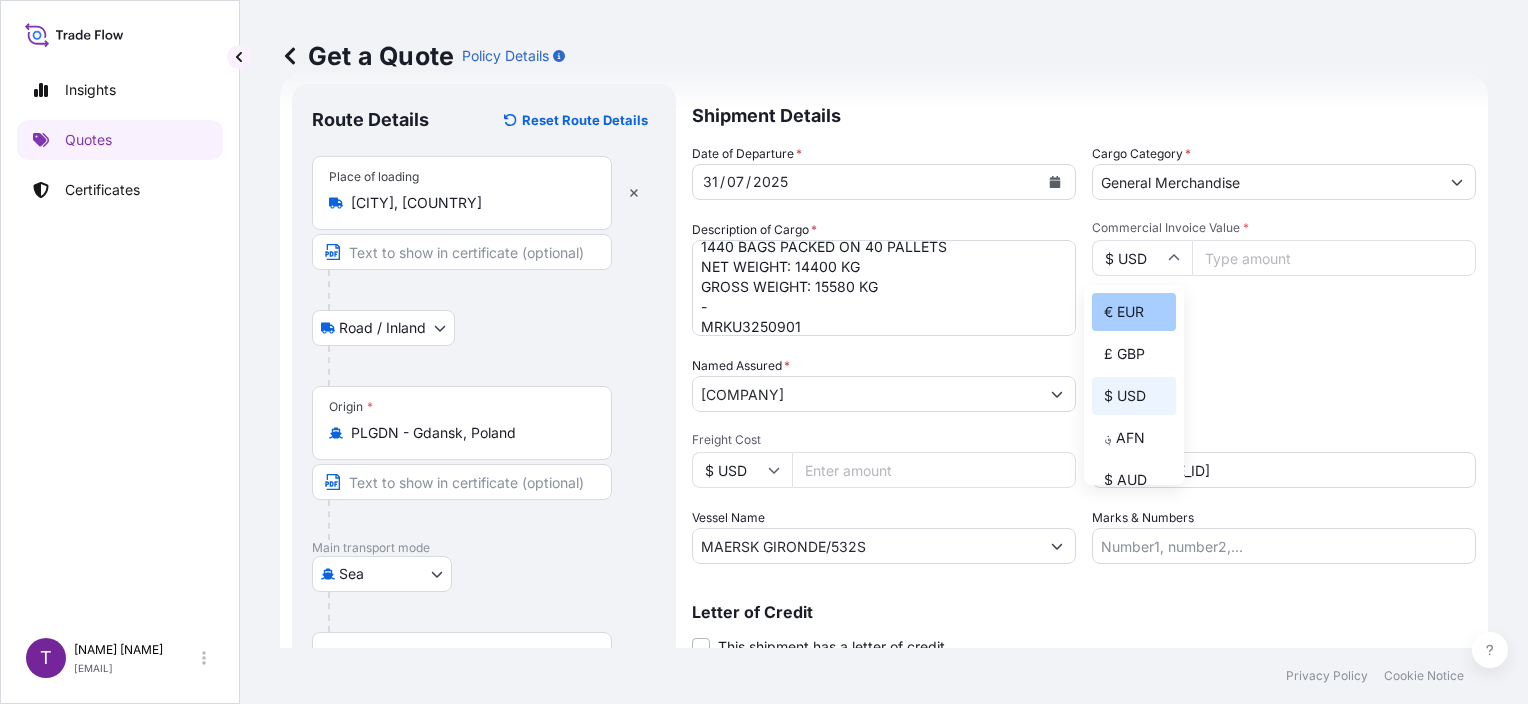 click on "€ EUR" at bounding box center [1134, 312] 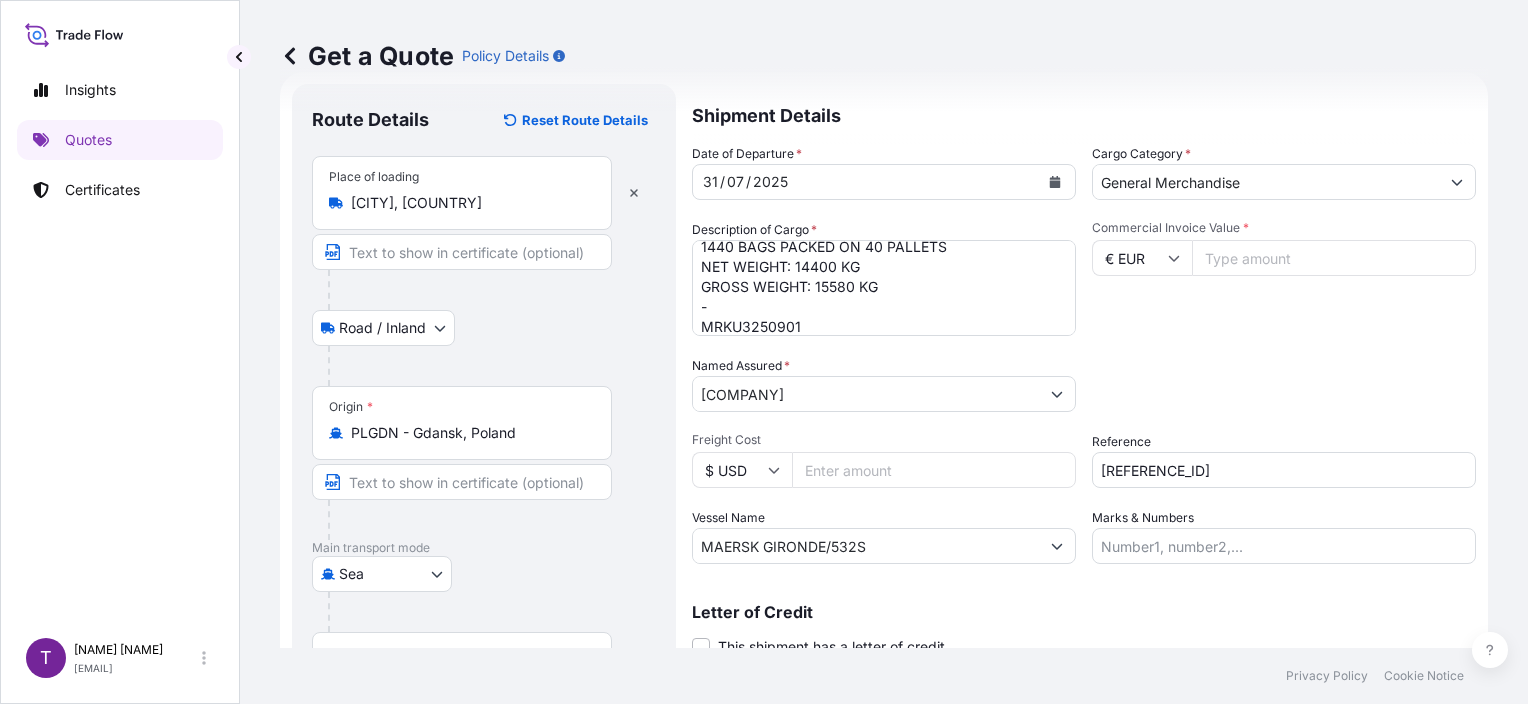 click on "Commercial Invoice Value   *" at bounding box center [1334, 258] 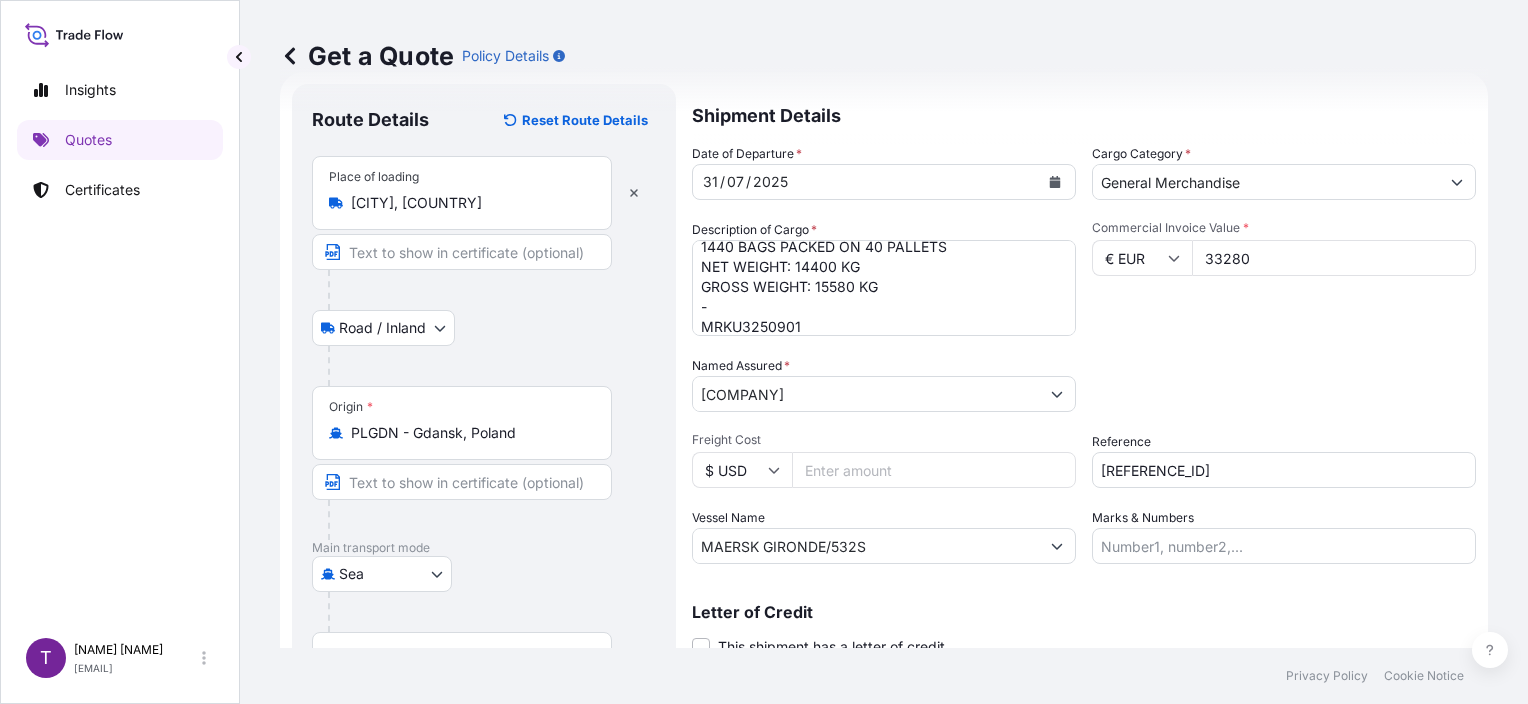 type on "33280" 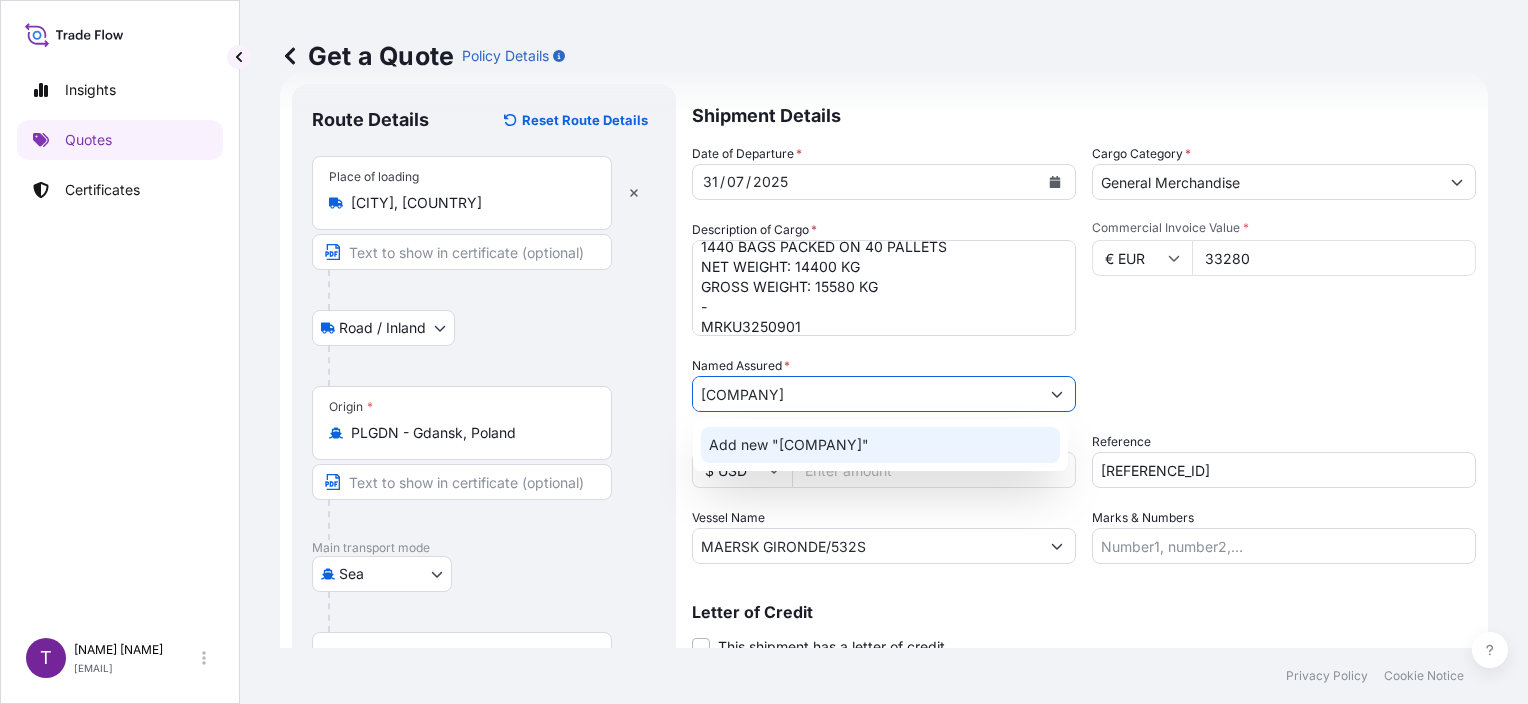 click on "Add new "[COMPANY]"" at bounding box center [789, 445] 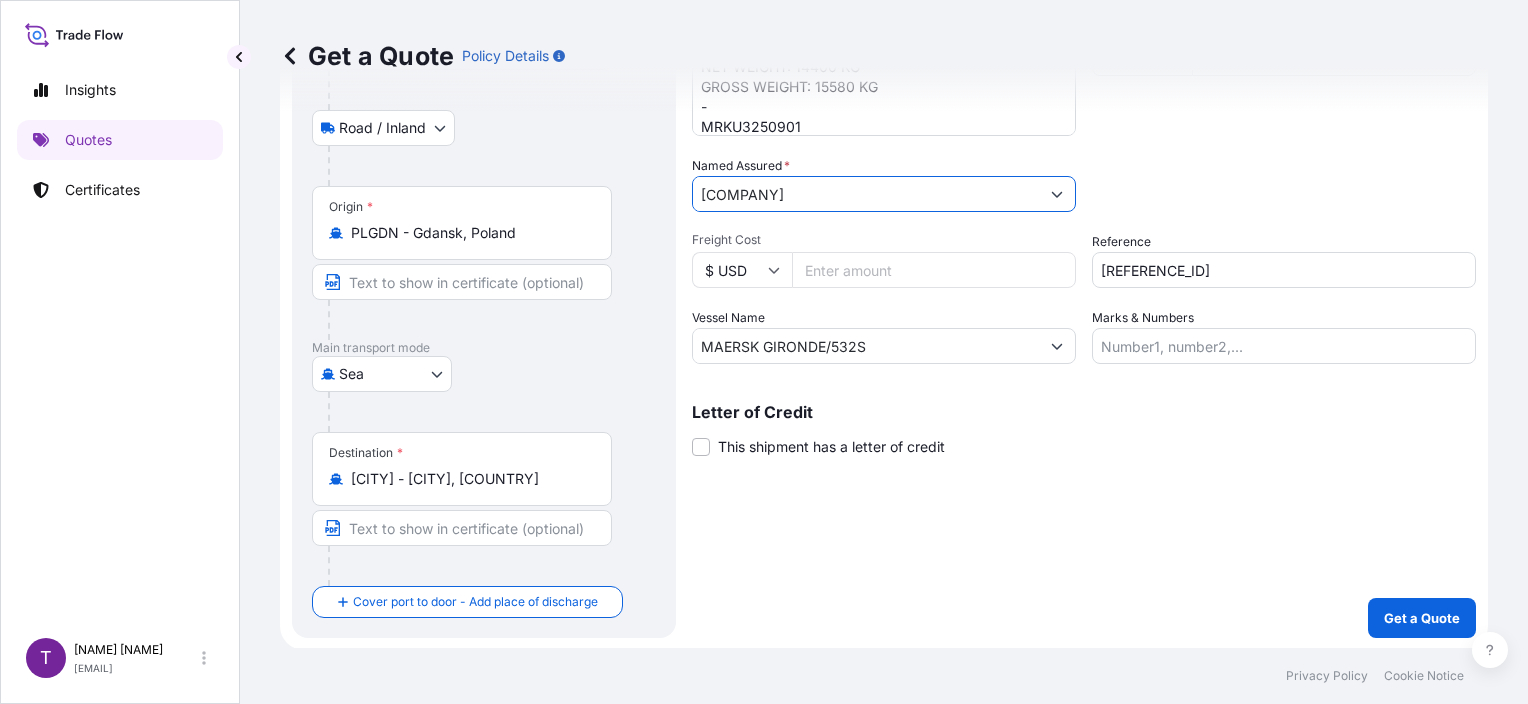 scroll, scrollTop: 0, scrollLeft: 0, axis: both 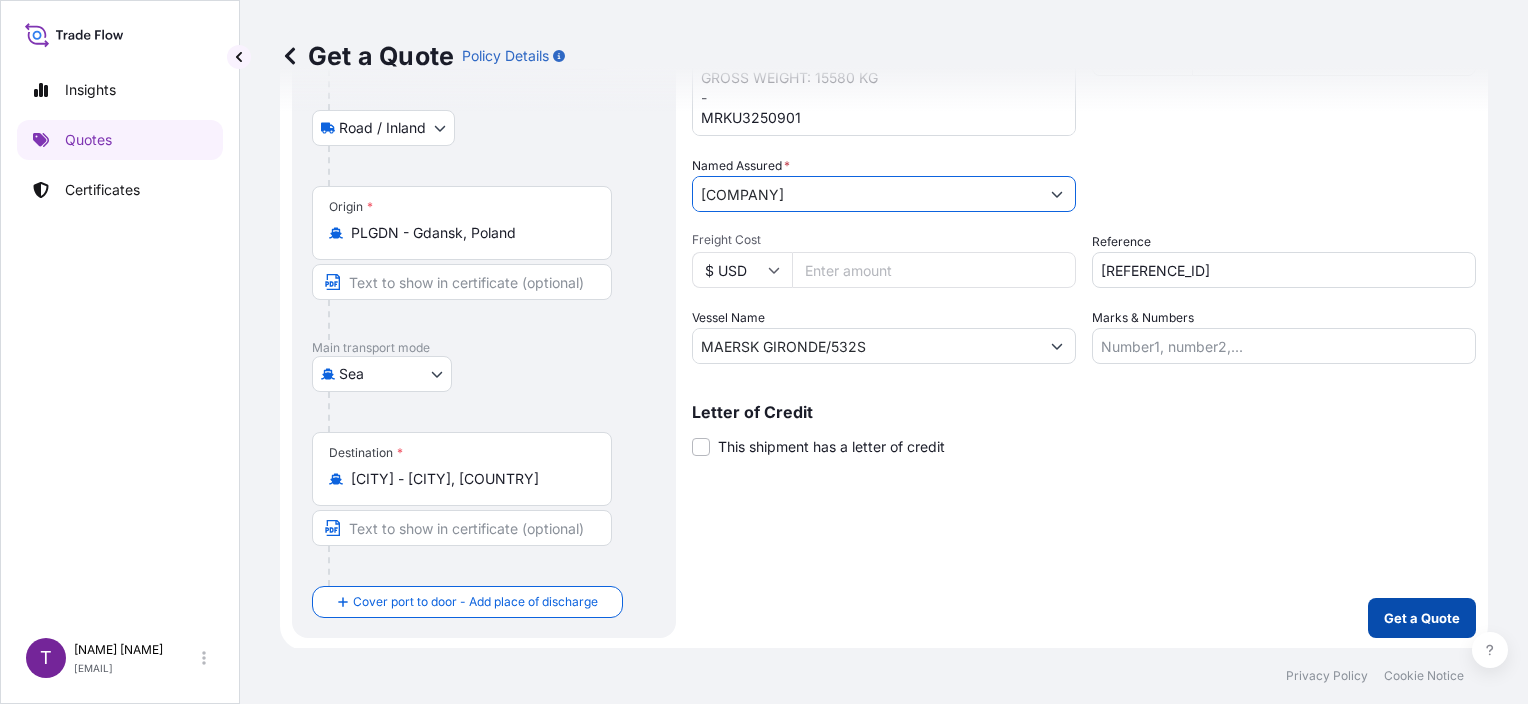 click on "Get a Quote" at bounding box center [1422, 618] 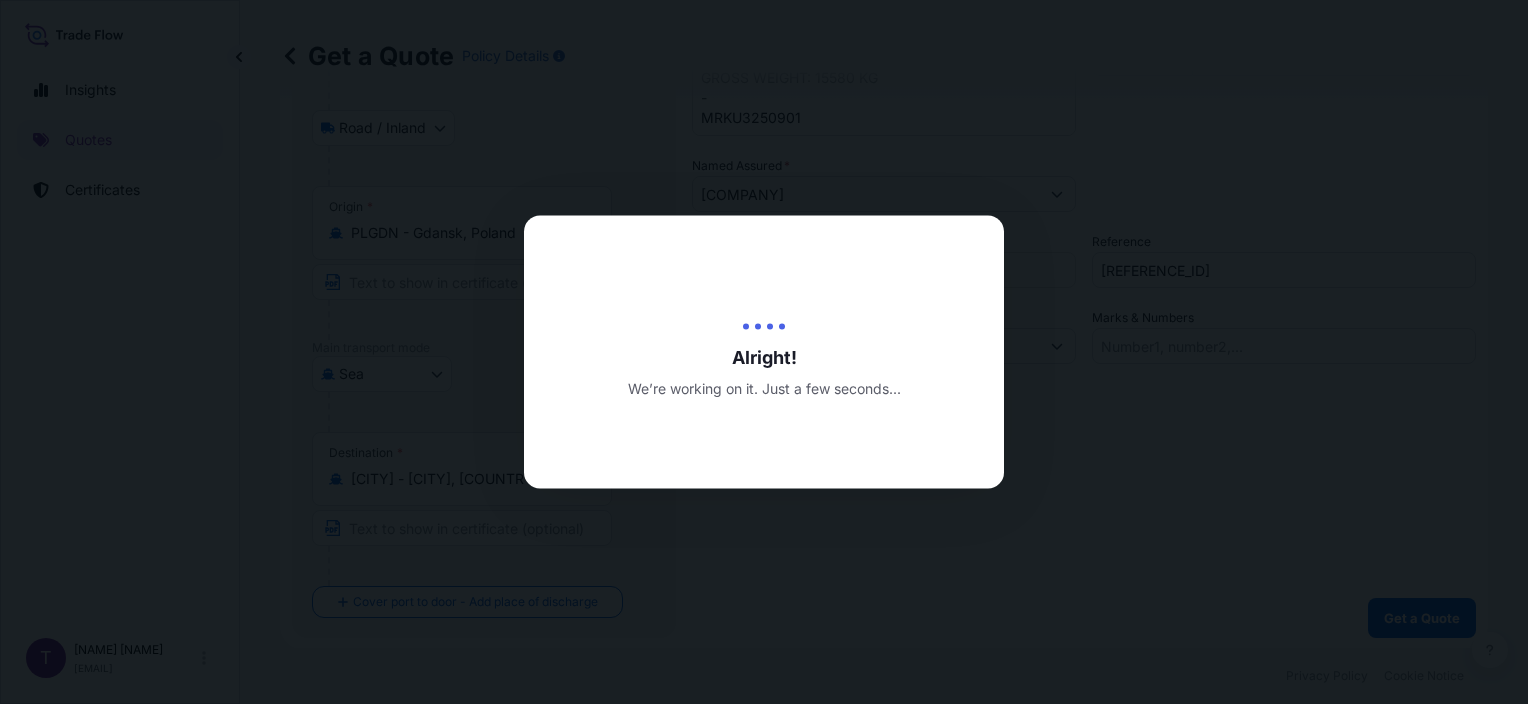 scroll, scrollTop: 0, scrollLeft: 0, axis: both 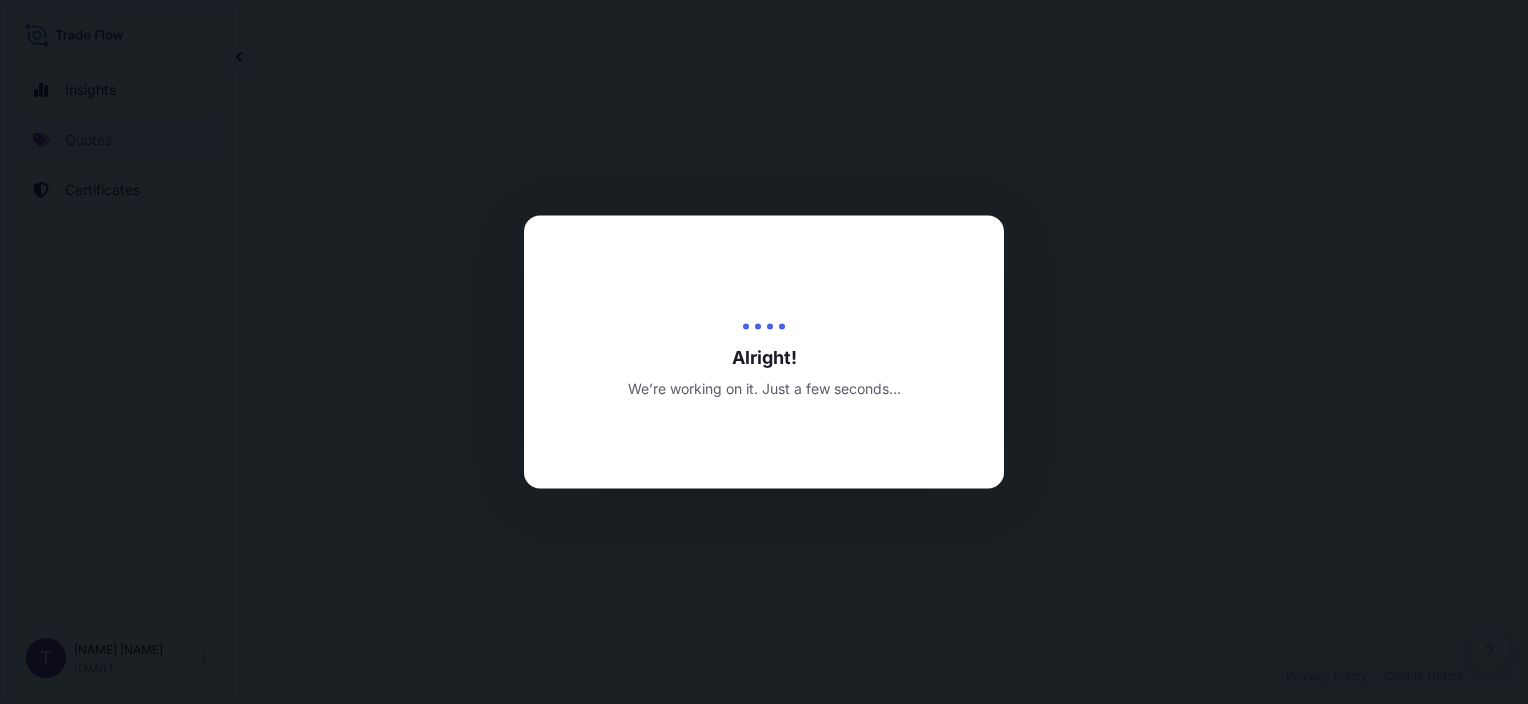 select on "Road / Inland" 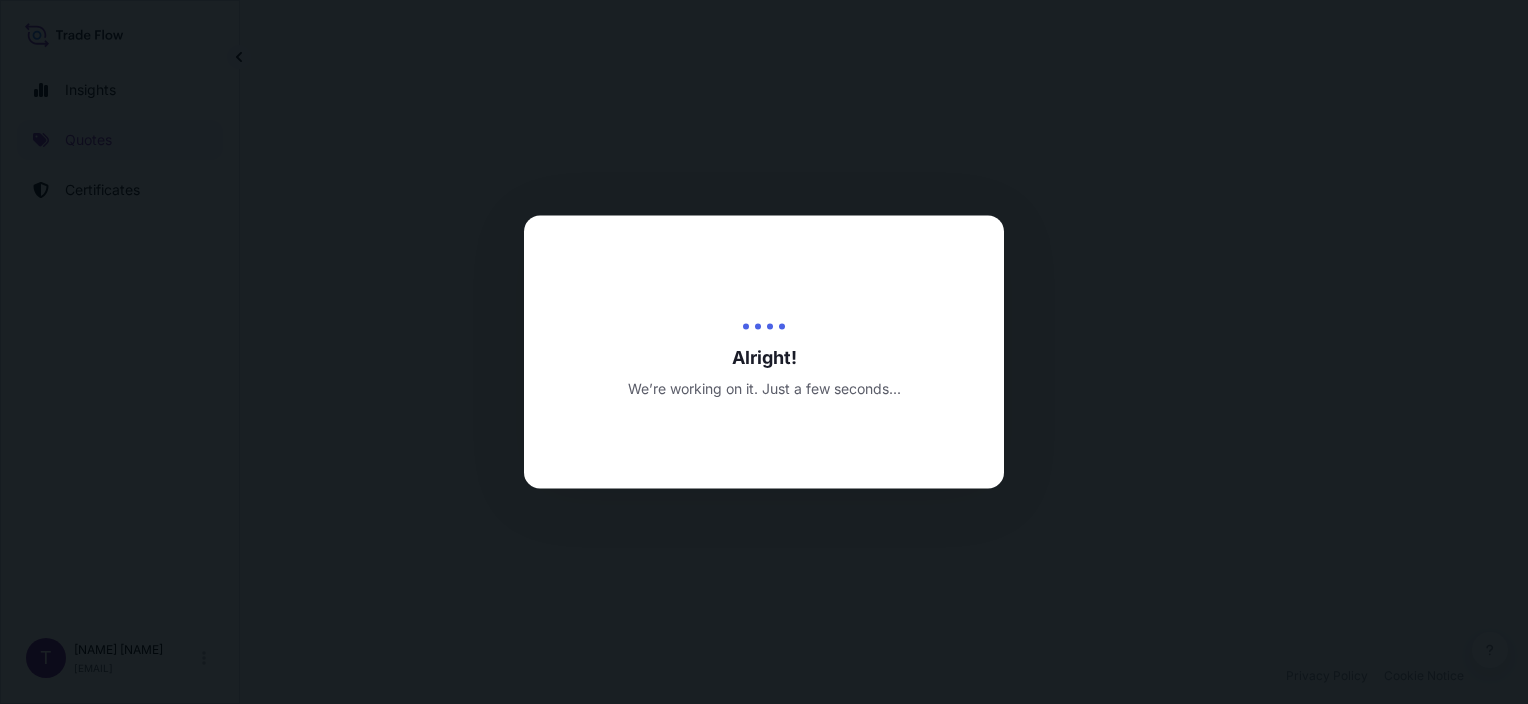 select on "Sea" 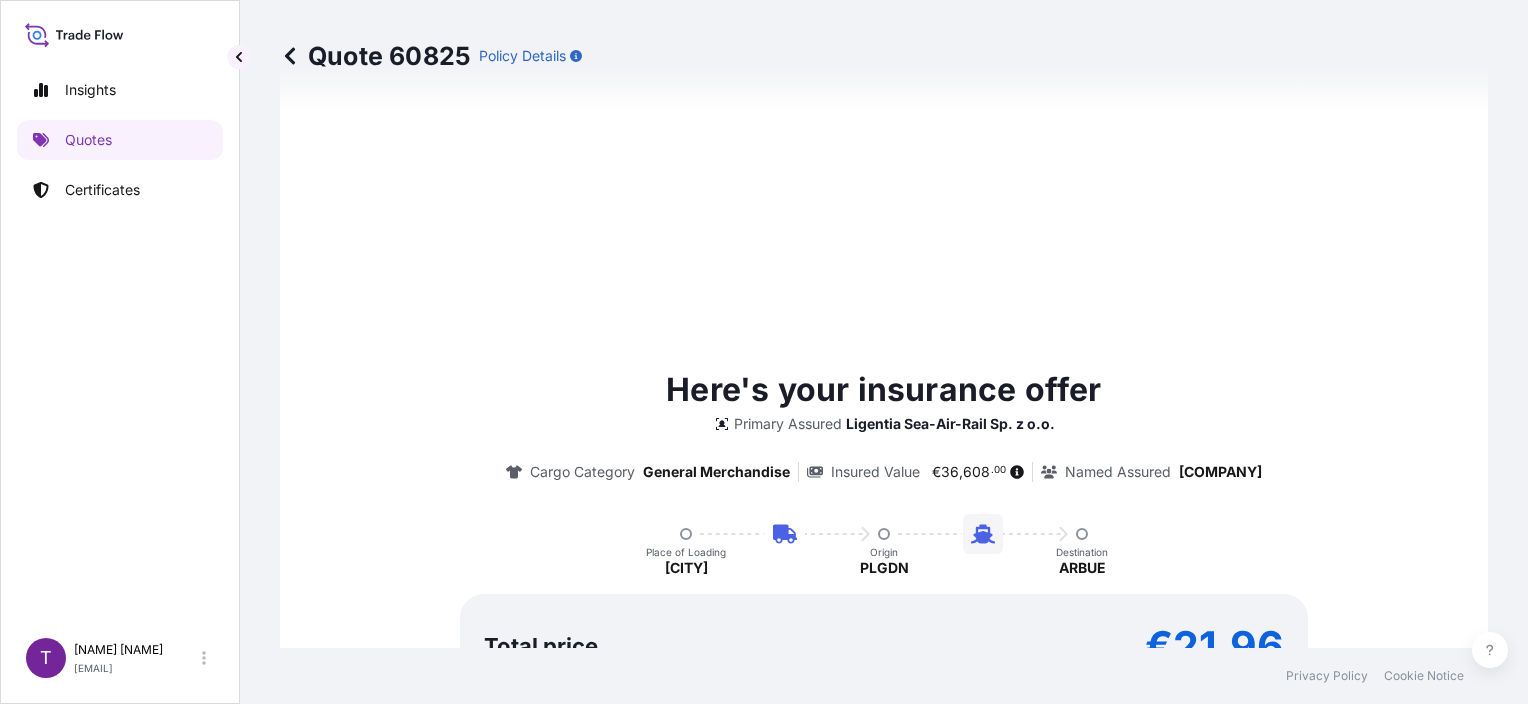scroll, scrollTop: 1200, scrollLeft: 0, axis: vertical 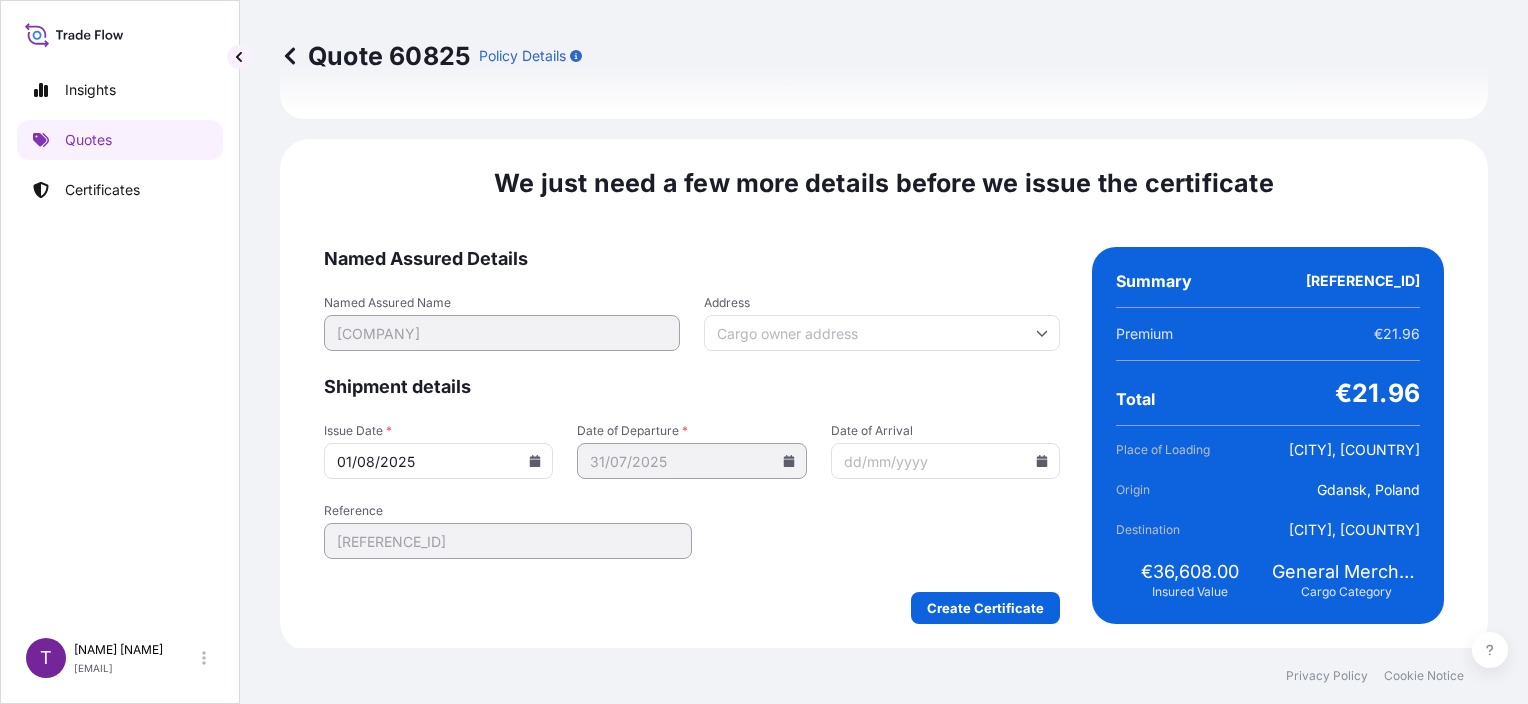 click on "01/08/2025" at bounding box center (438, 461) 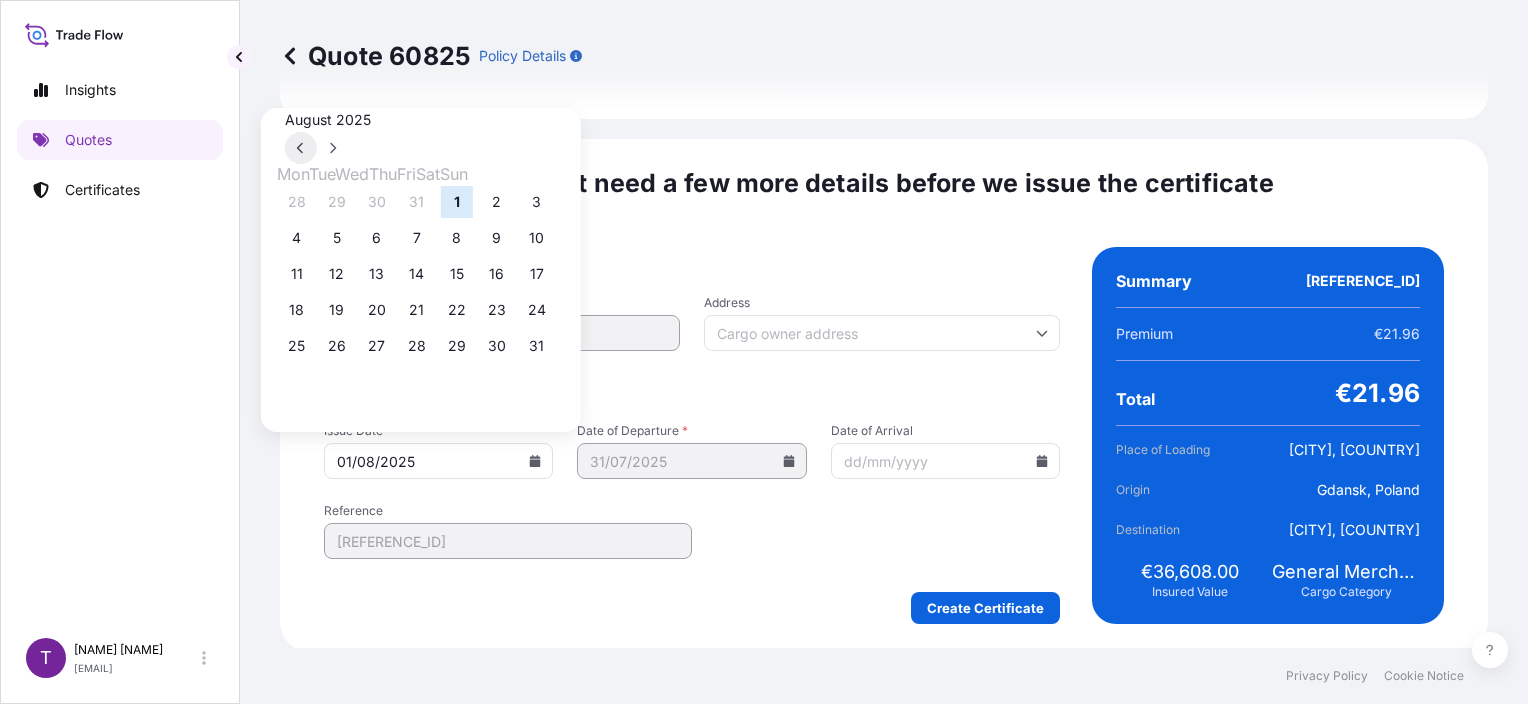 click at bounding box center [301, 148] 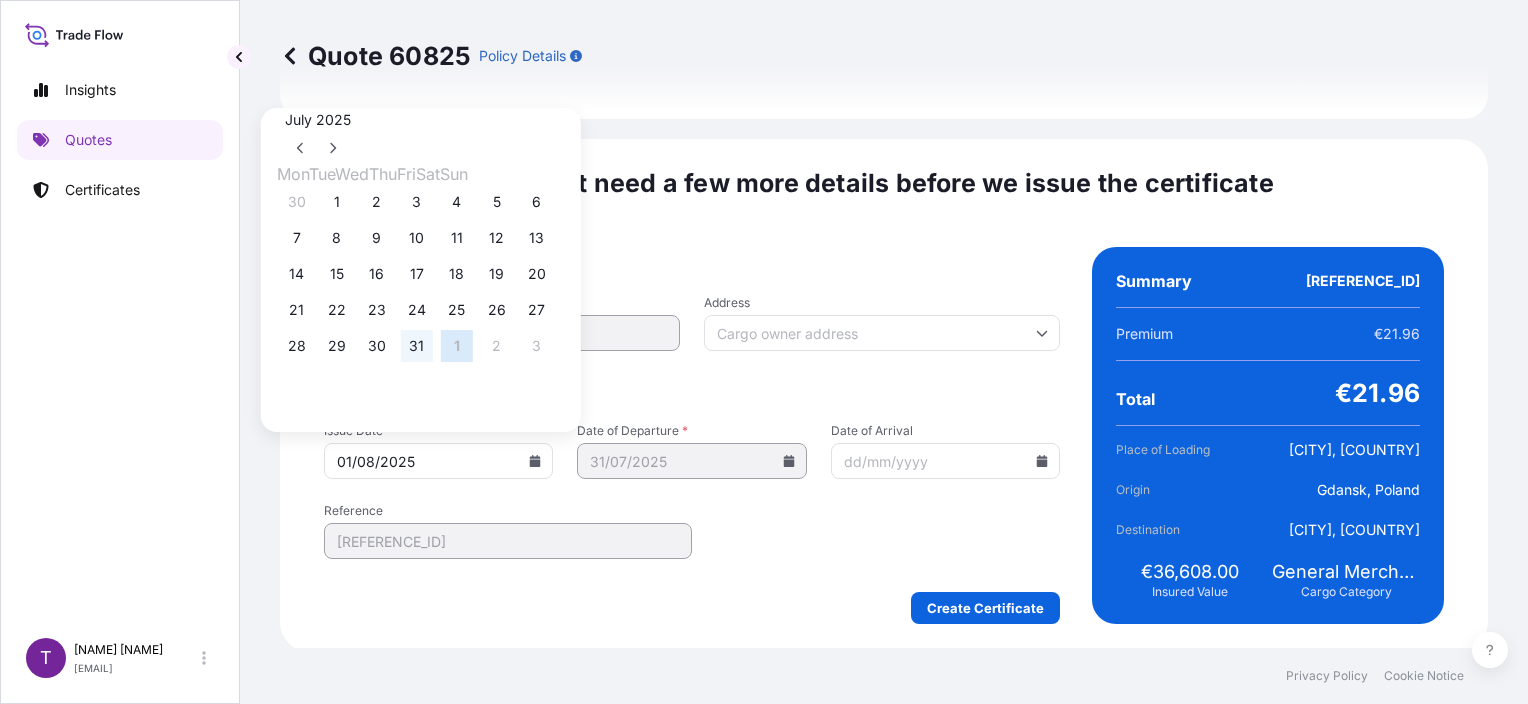click on "31" at bounding box center [417, 346] 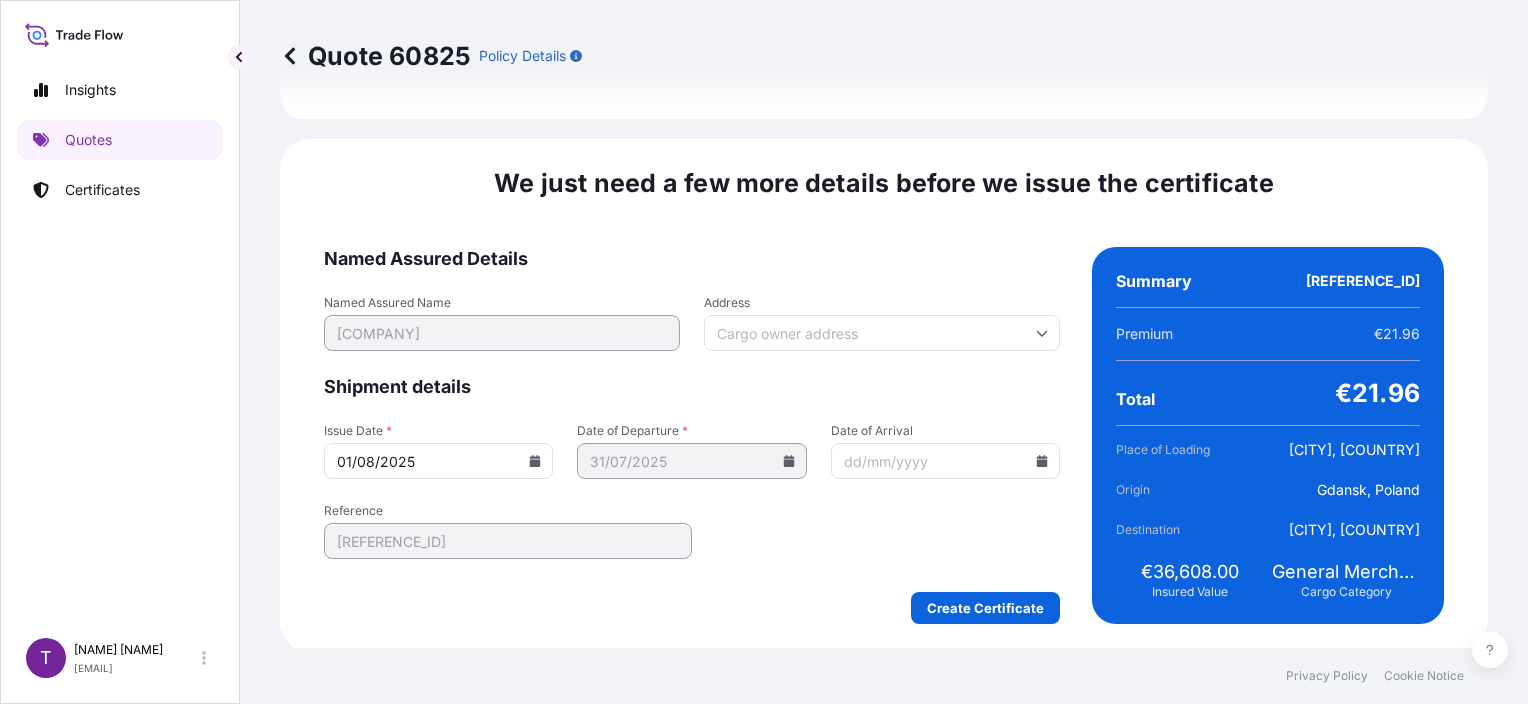 type on "31/07/2025" 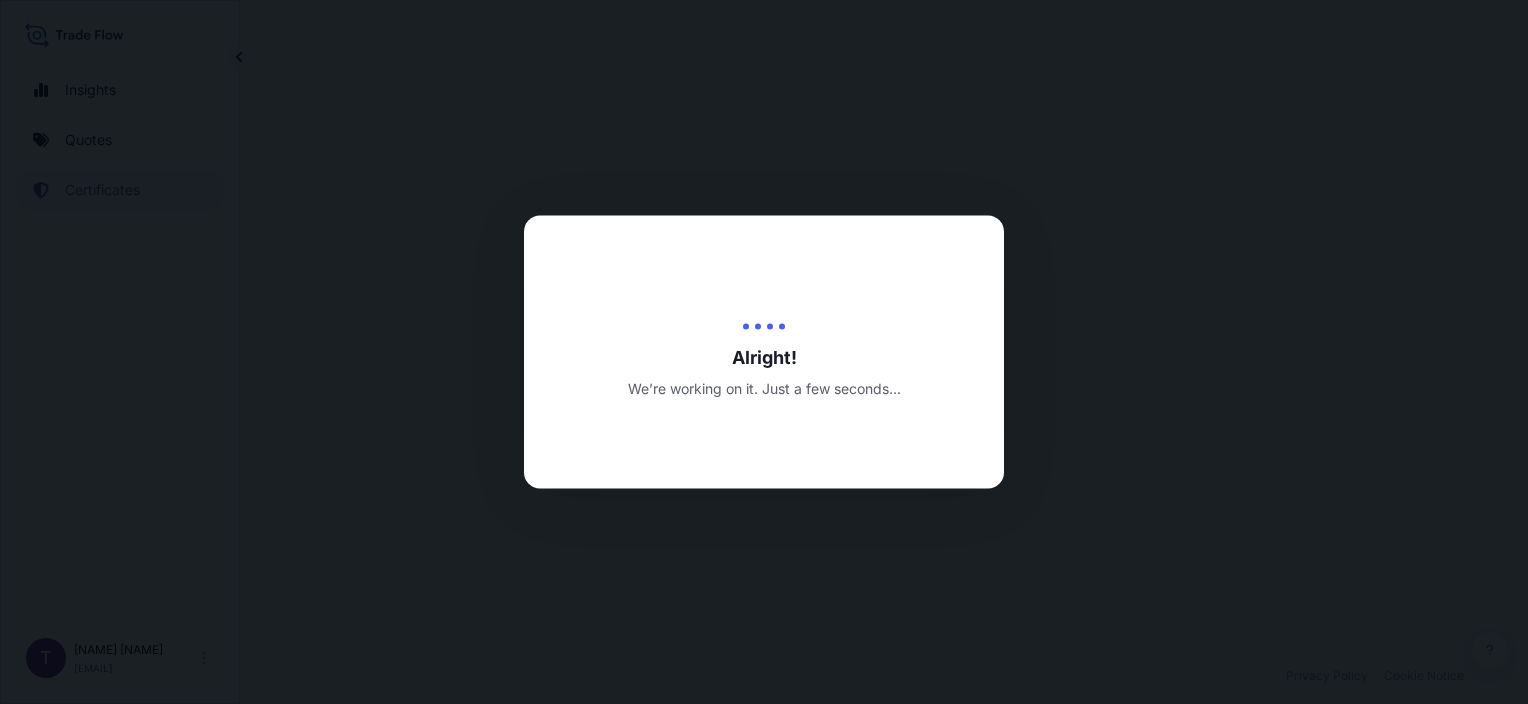 scroll, scrollTop: 0, scrollLeft: 0, axis: both 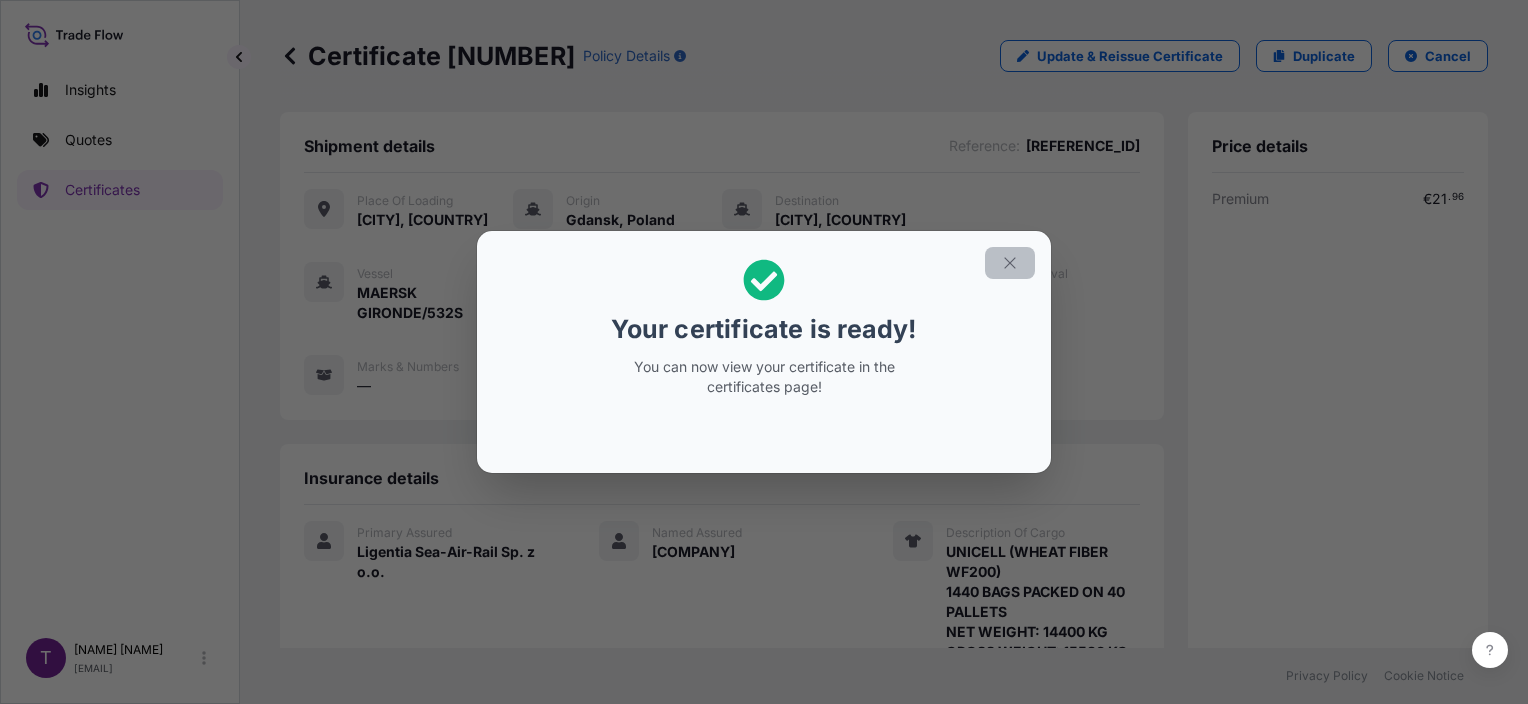 click at bounding box center [1010, 263] 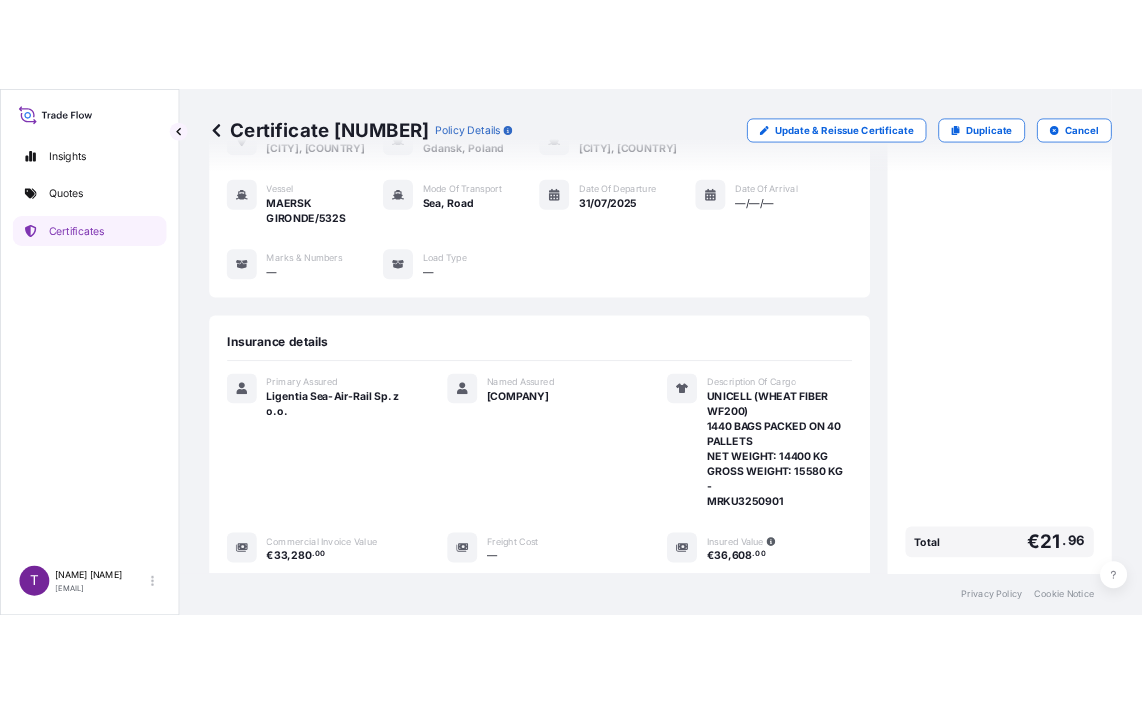 scroll, scrollTop: 464, scrollLeft: 0, axis: vertical 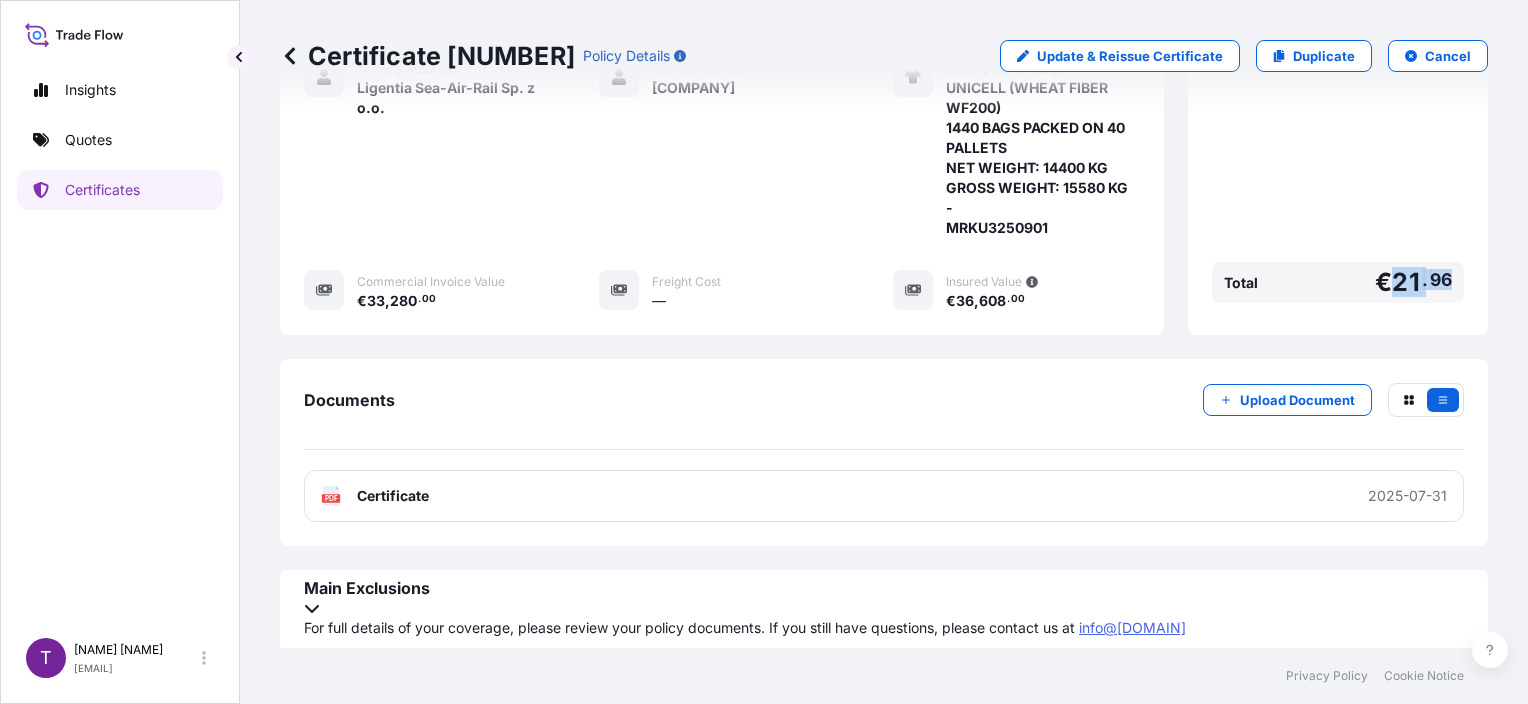 drag, startPoint x: 1436, startPoint y: 300, endPoint x: 1374, endPoint y: 300, distance: 62 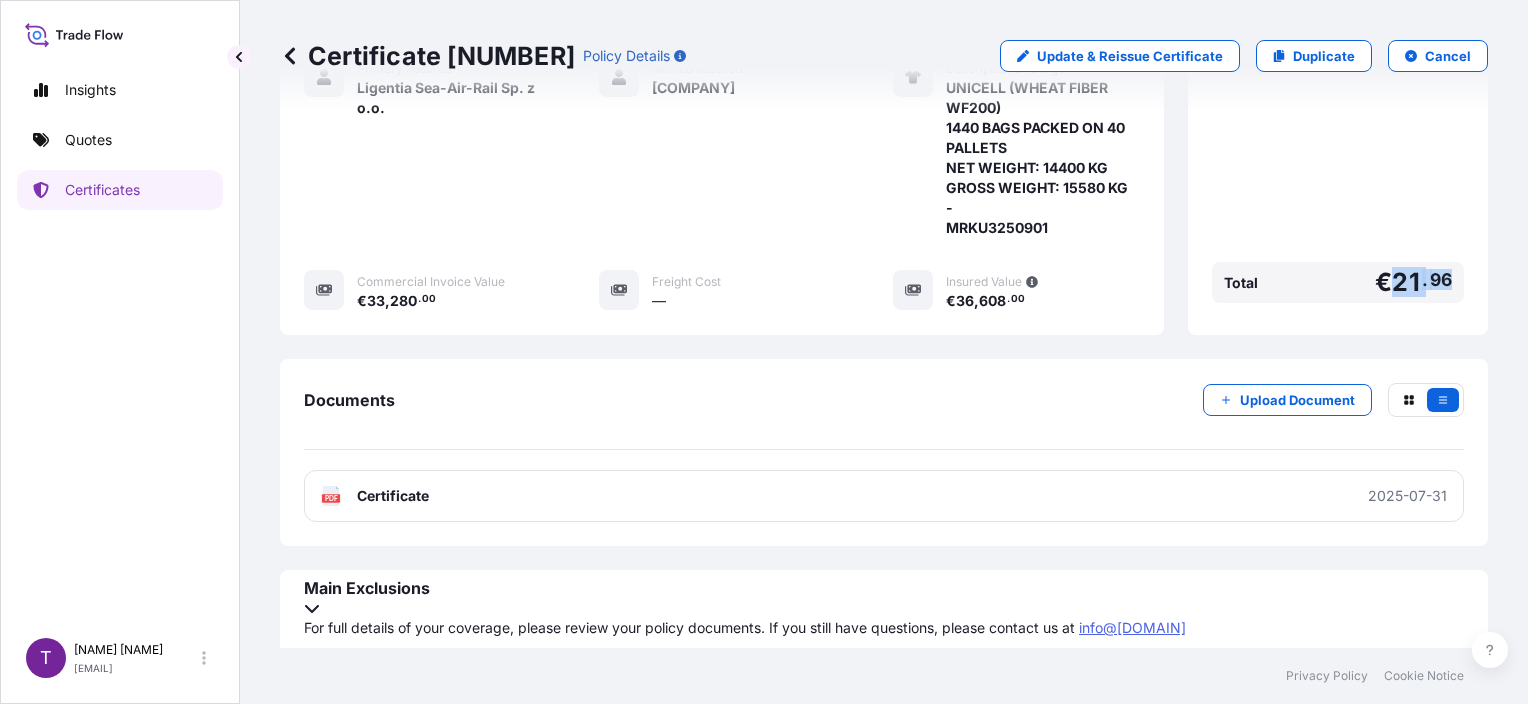 copy on "€ 21 . 96" 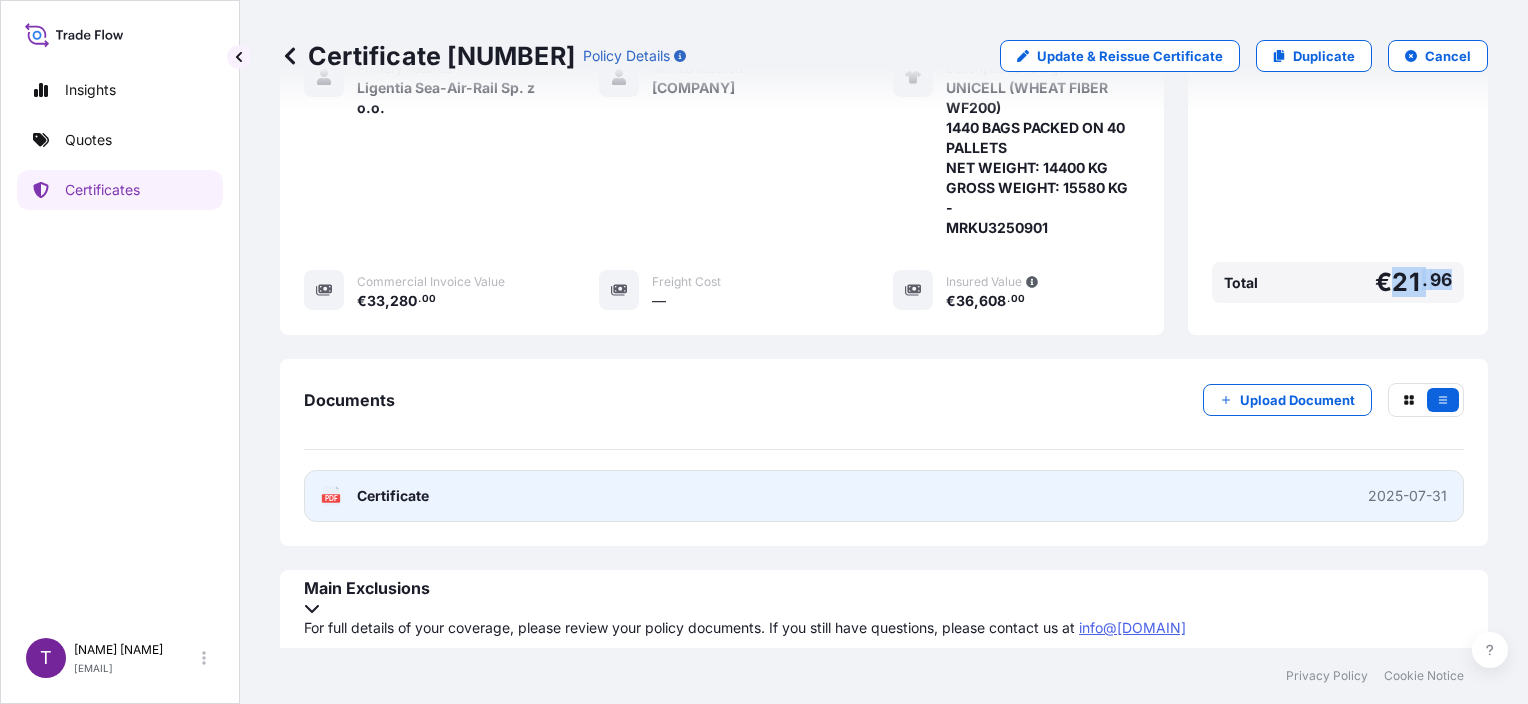 click on "PDF Certificate 2025-07-31" at bounding box center [884, 496] 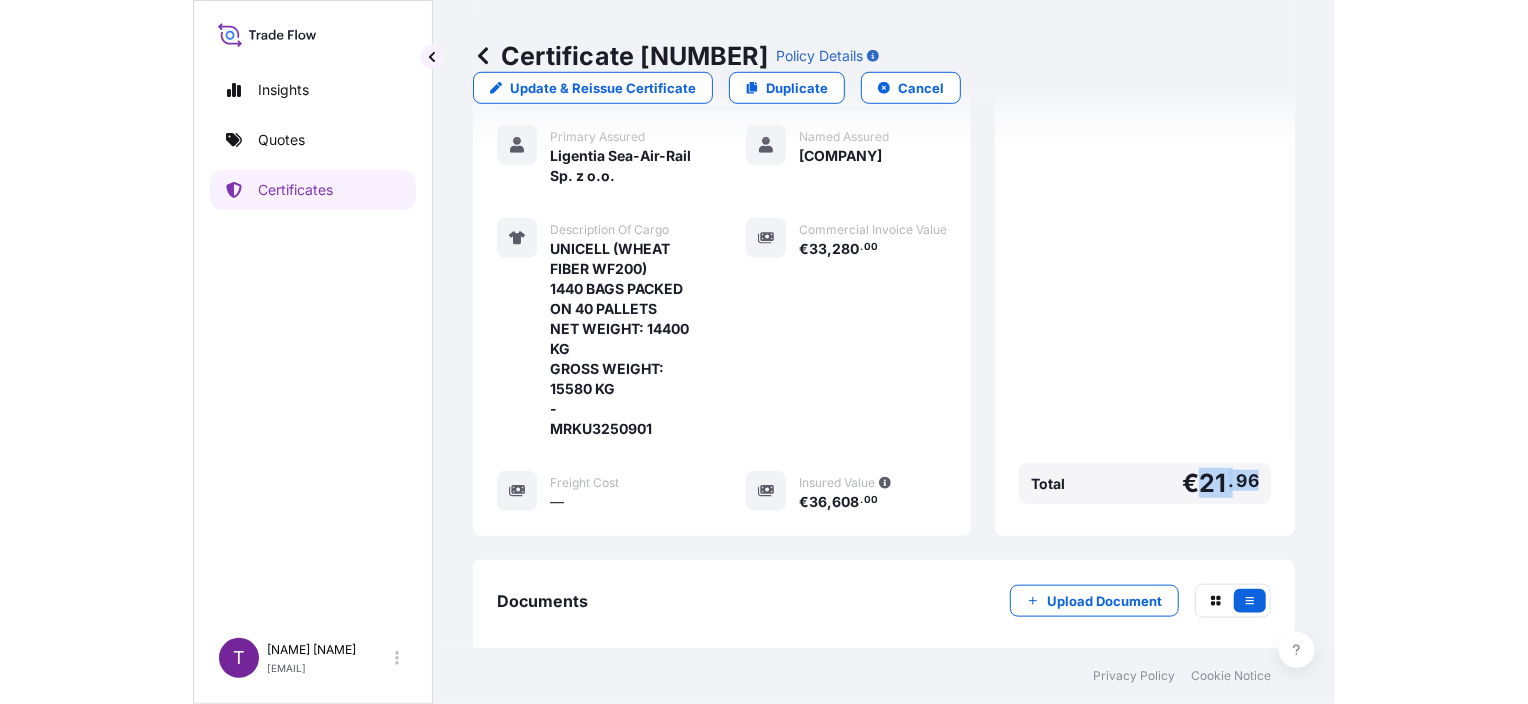 scroll, scrollTop: 464, scrollLeft: 0, axis: vertical 